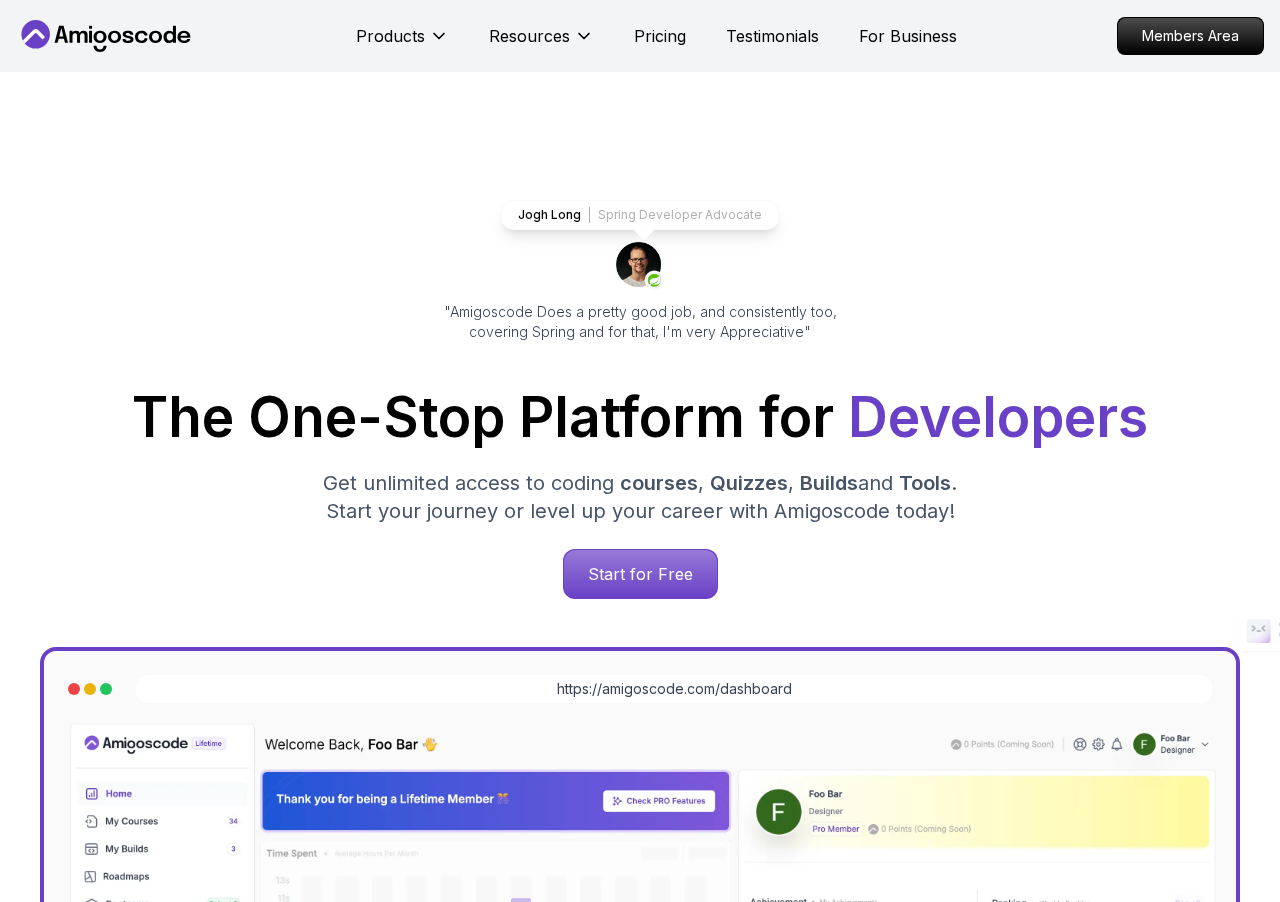 scroll, scrollTop: 0, scrollLeft: 0, axis: both 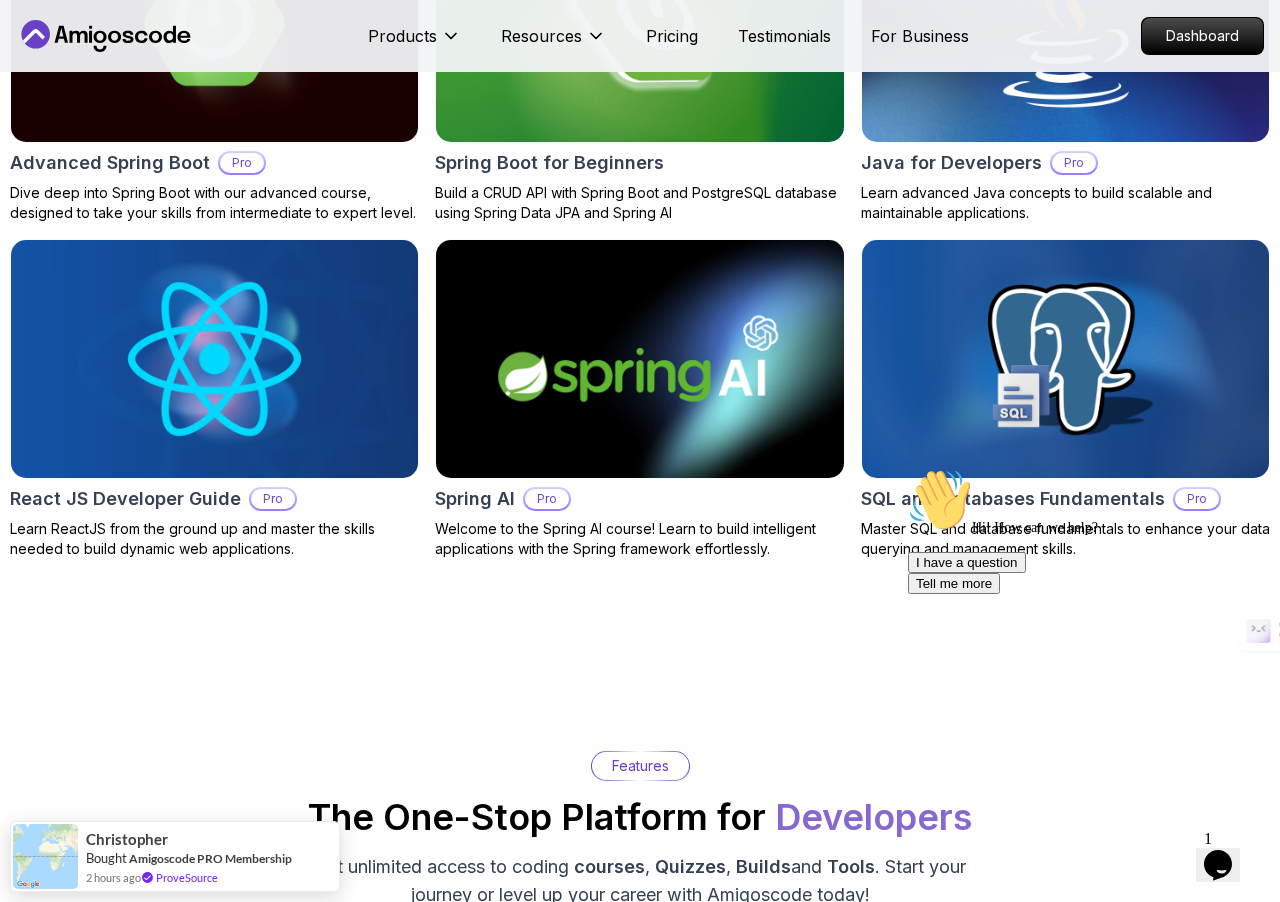 click on "Pro" at bounding box center [547, 499] 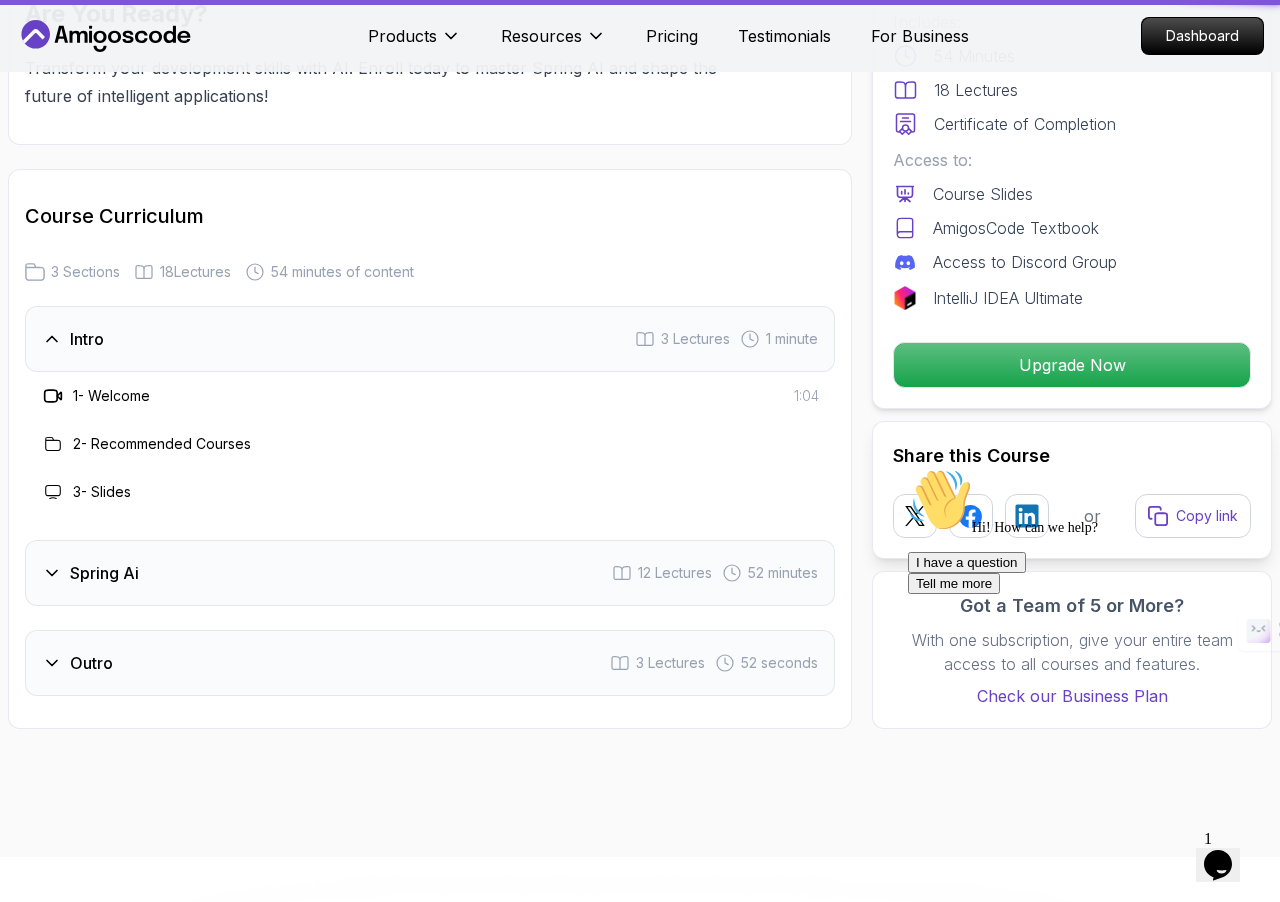scroll, scrollTop: 1, scrollLeft: 0, axis: vertical 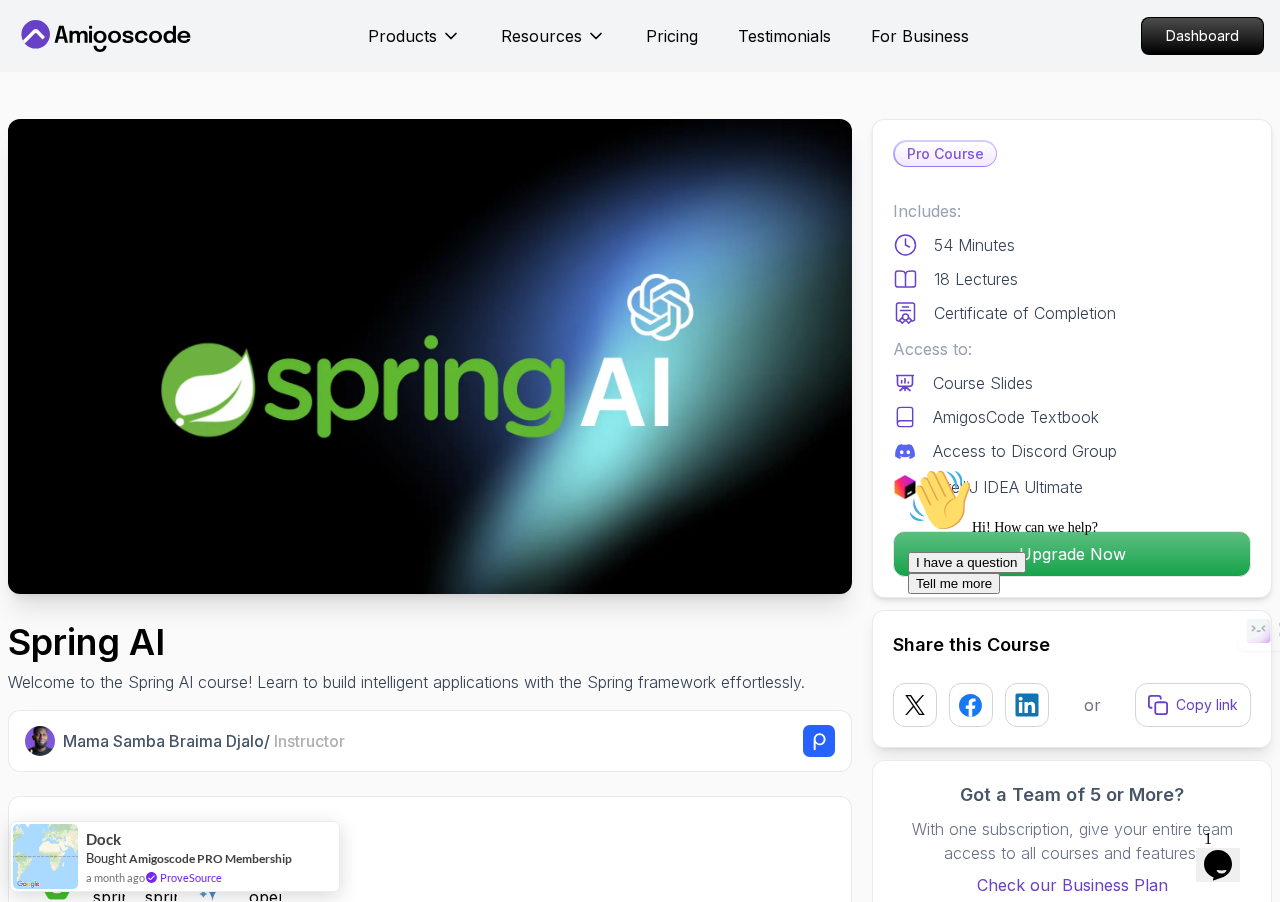 click on "Hi! How can we help? I have a question Tell me more" at bounding box center [1088, 531] 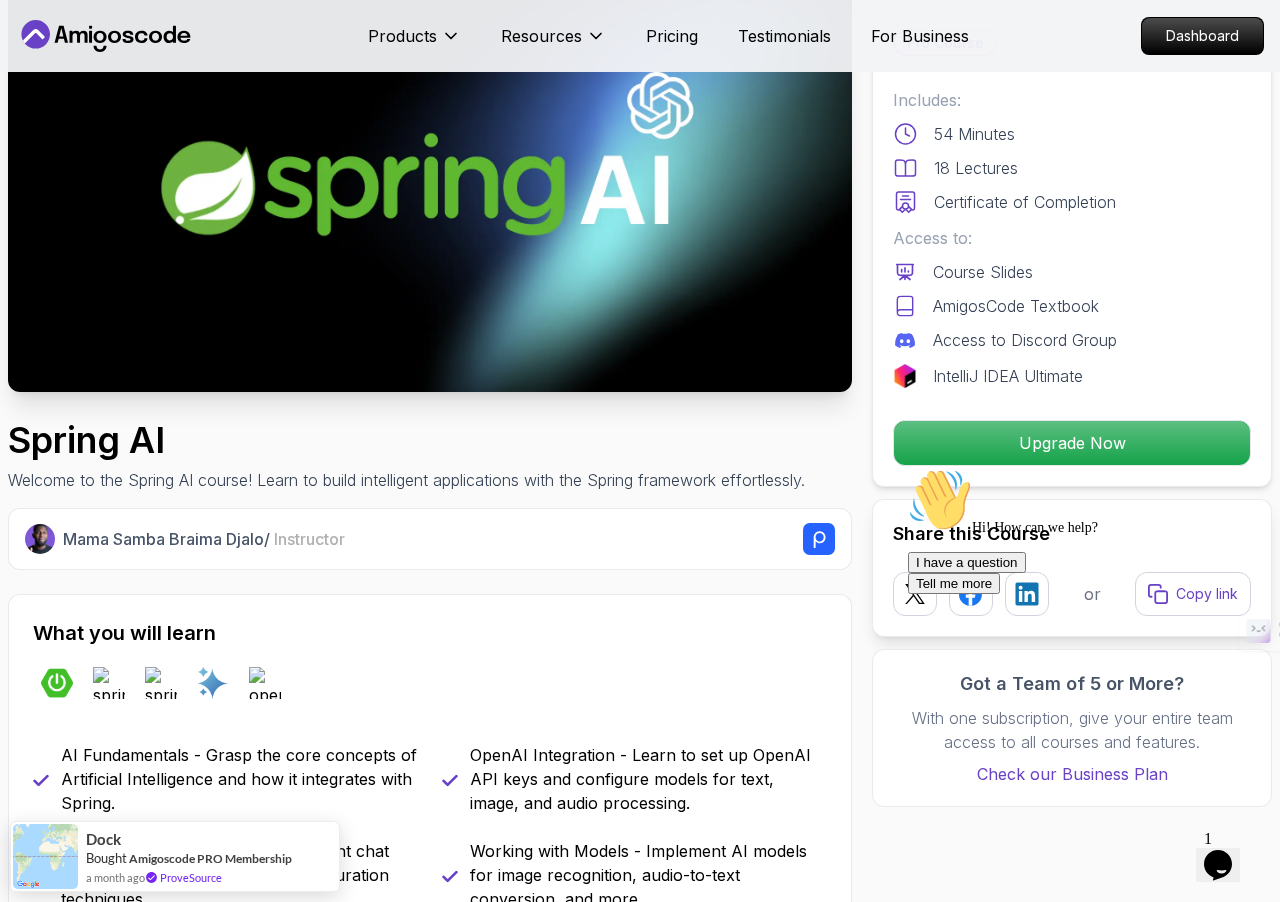 scroll, scrollTop: 359, scrollLeft: 0, axis: vertical 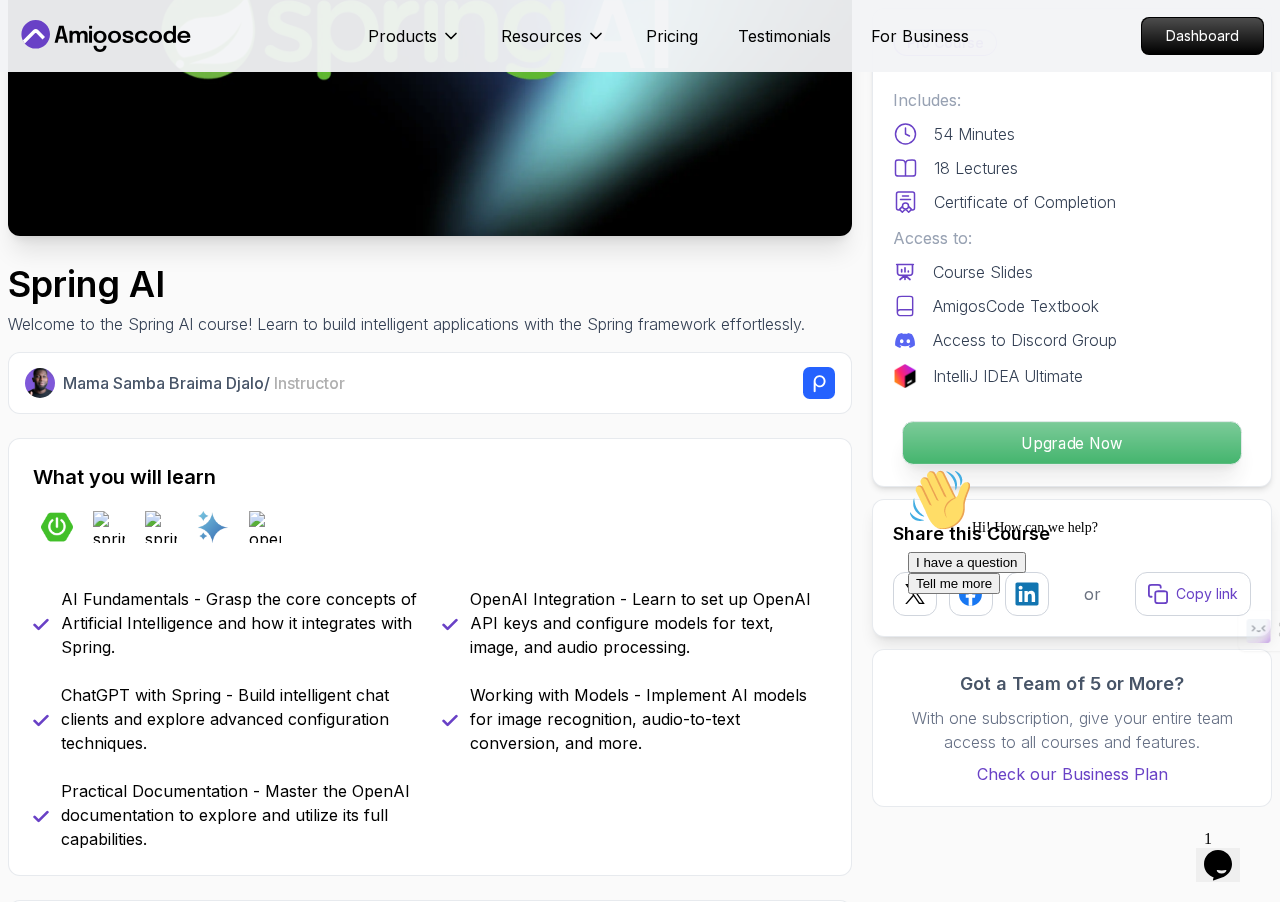 click on "Upgrade Now" at bounding box center [1072, 443] 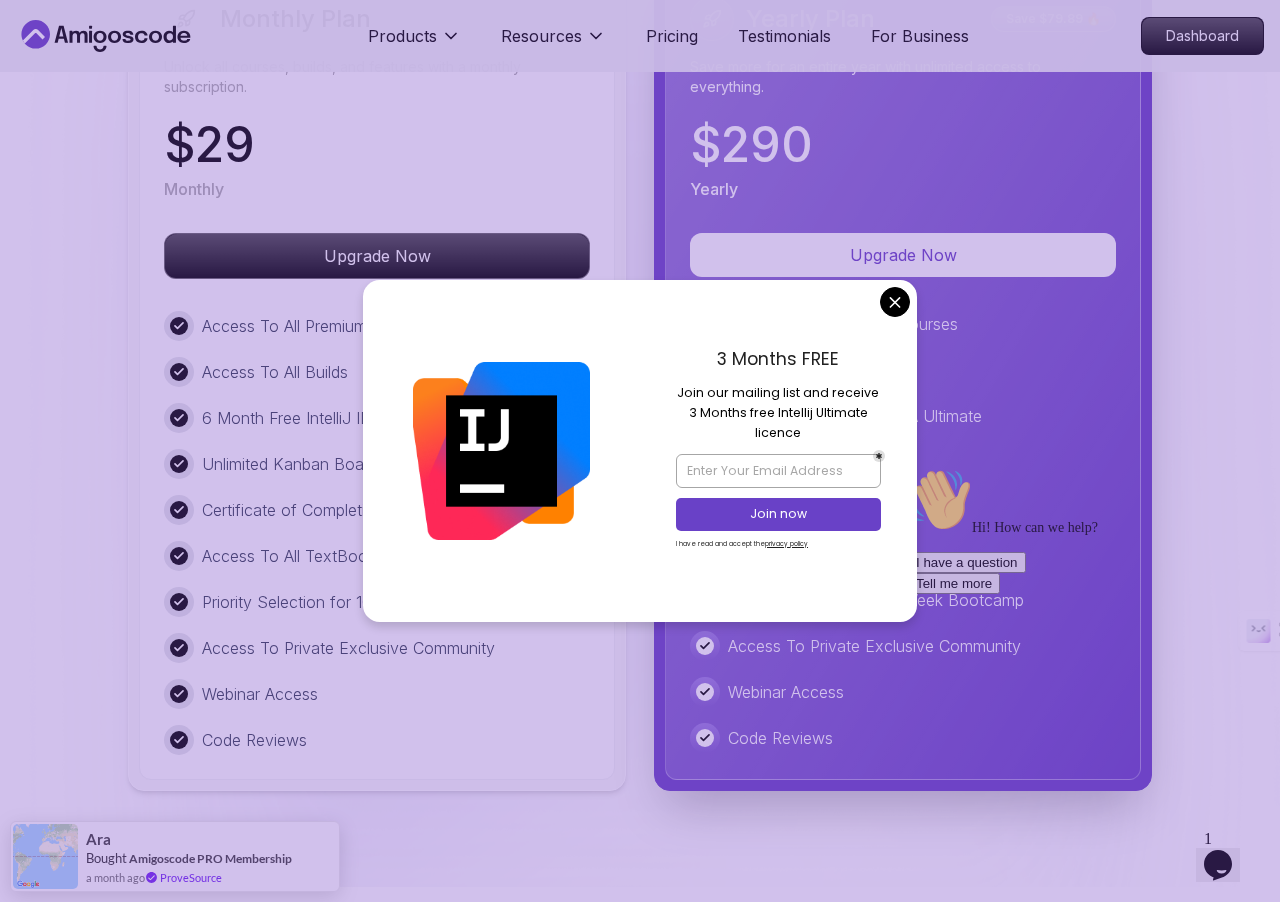 scroll, scrollTop: 3515, scrollLeft: 0, axis: vertical 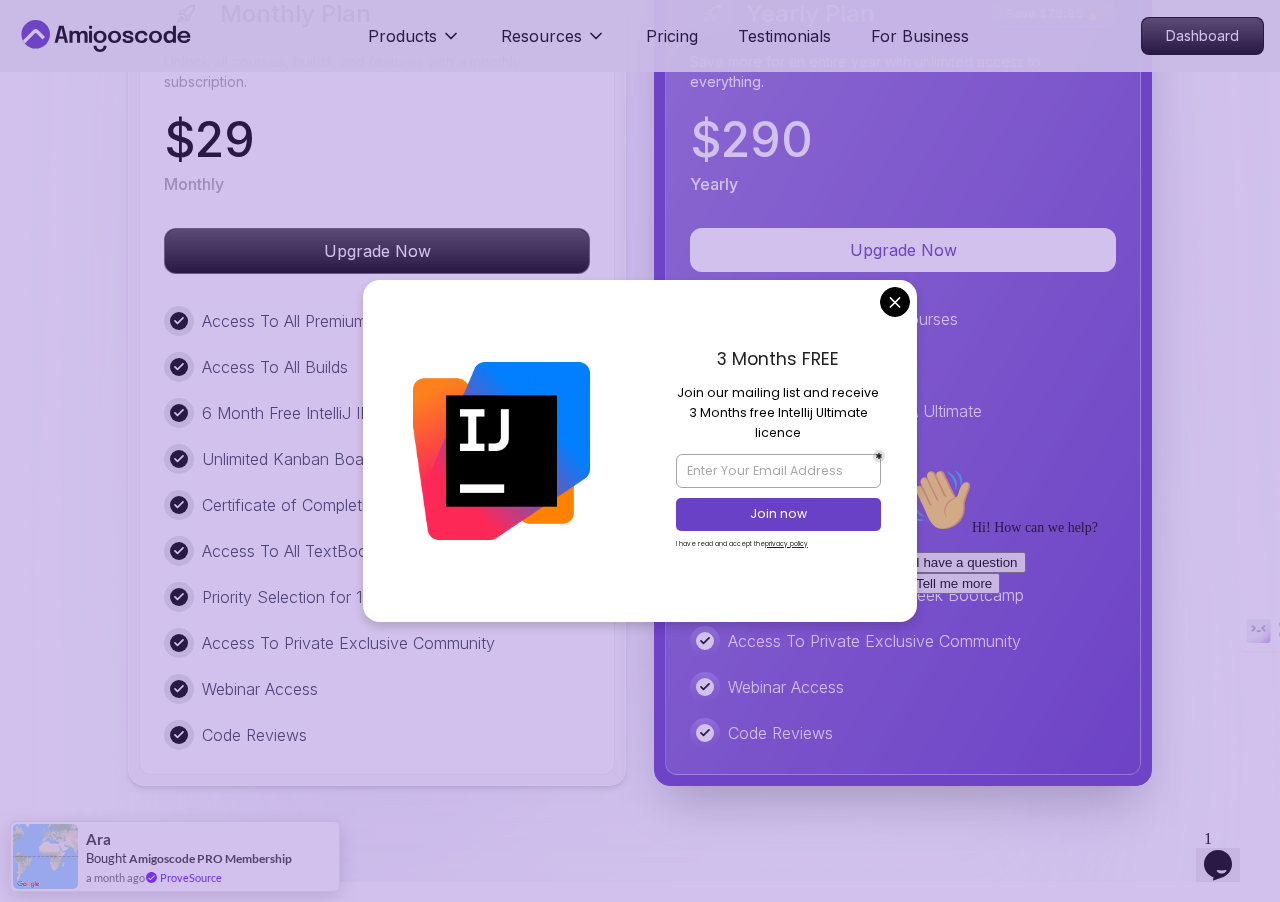 click on "Products Resources Pricing Testimonials For Business Dashboard Products Resources Pricing Testimonials For Business Dashboard Spring AI Welcome to the Spring AI course! Learn to build intelligent applications with the Spring framework effortlessly. [FIRST] [LAST]  /   Instructor Pro Course Includes: 54 Minutes 18 Lectures Certificate of Completion Access to: Course Slides AmigosCode Textbook Access to Discord Group IntelliJ IDEA Ultimate Upgrade Now Share this Course or Copy link Got a Team of 5 or More? With one subscription, give your entire team access to all courses and features. Check our Business Plan [FIRST] [LAST]  /   Instructor What you will learn spring-boot spring-ai spring-framework ai openai AI Fundamentals - Grasp the core concepts of Artificial Intelligence and how it integrates with Spring. OpenAI Integration - Learn to set up OpenAI API keys and configure models for text, image, and audio processing. Harness AI Power with Spring AI: Your Gateway to Intelligent Applications" at bounding box center [640, 418] 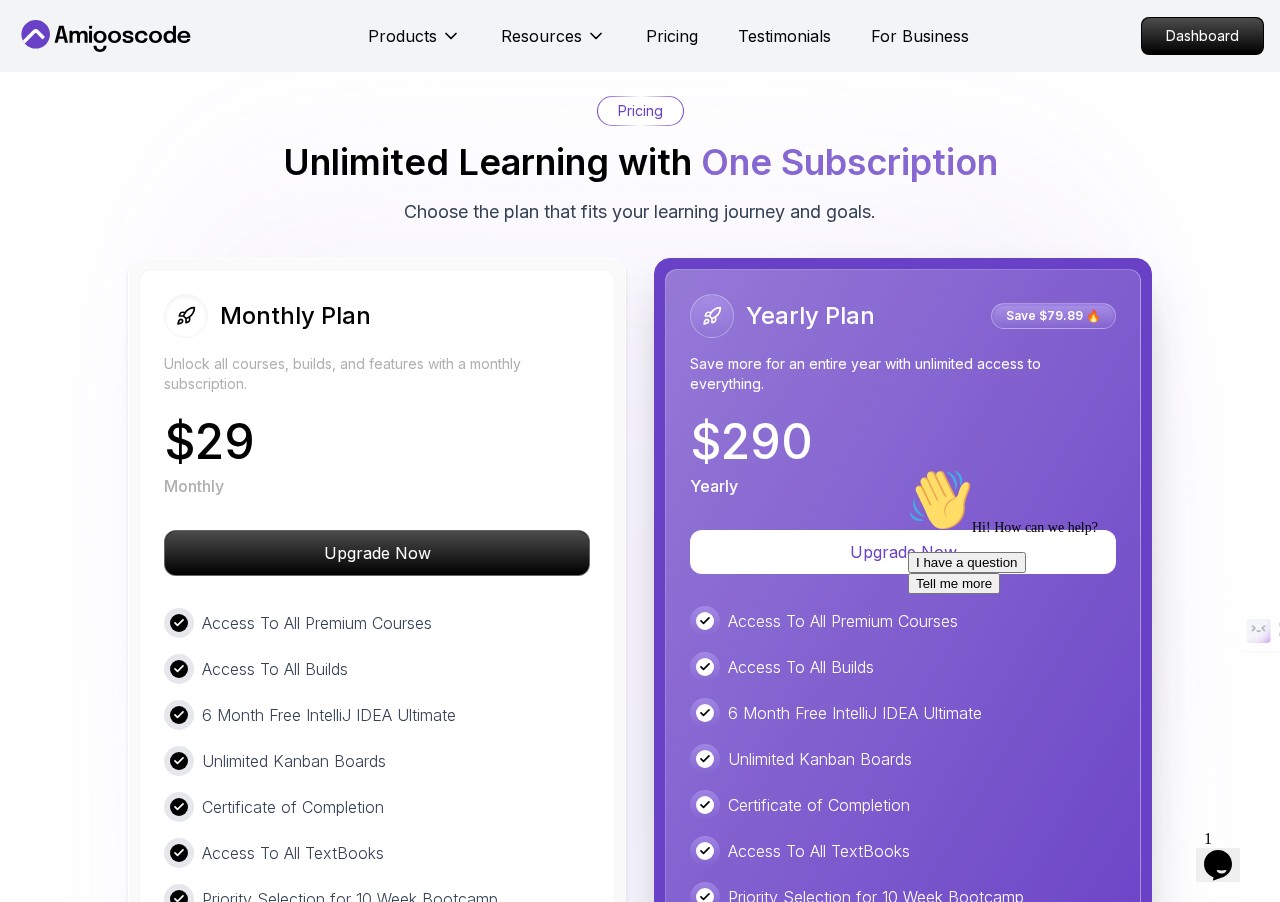 scroll, scrollTop: 3220, scrollLeft: 0, axis: vertical 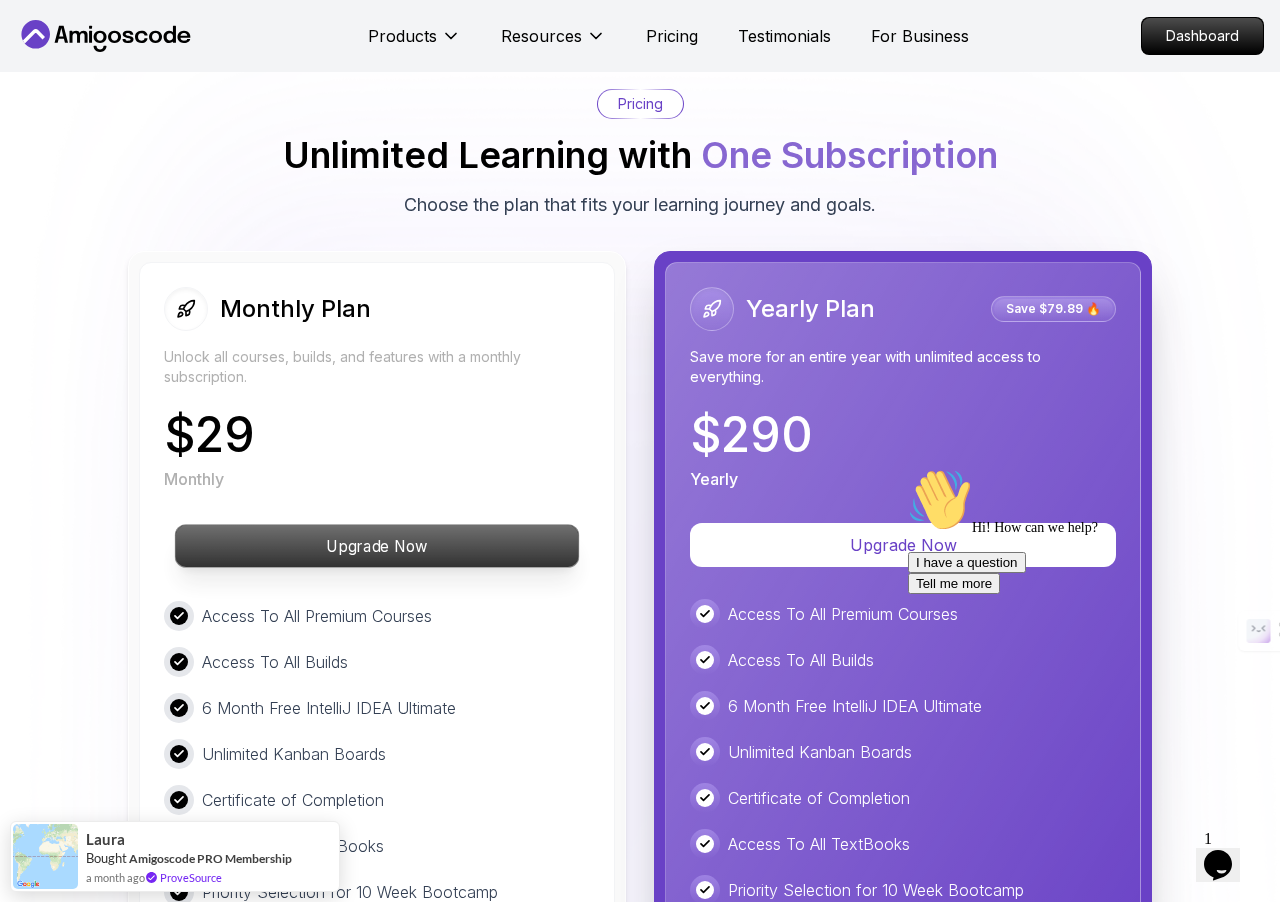 click on "Upgrade Now" at bounding box center [377, 546] 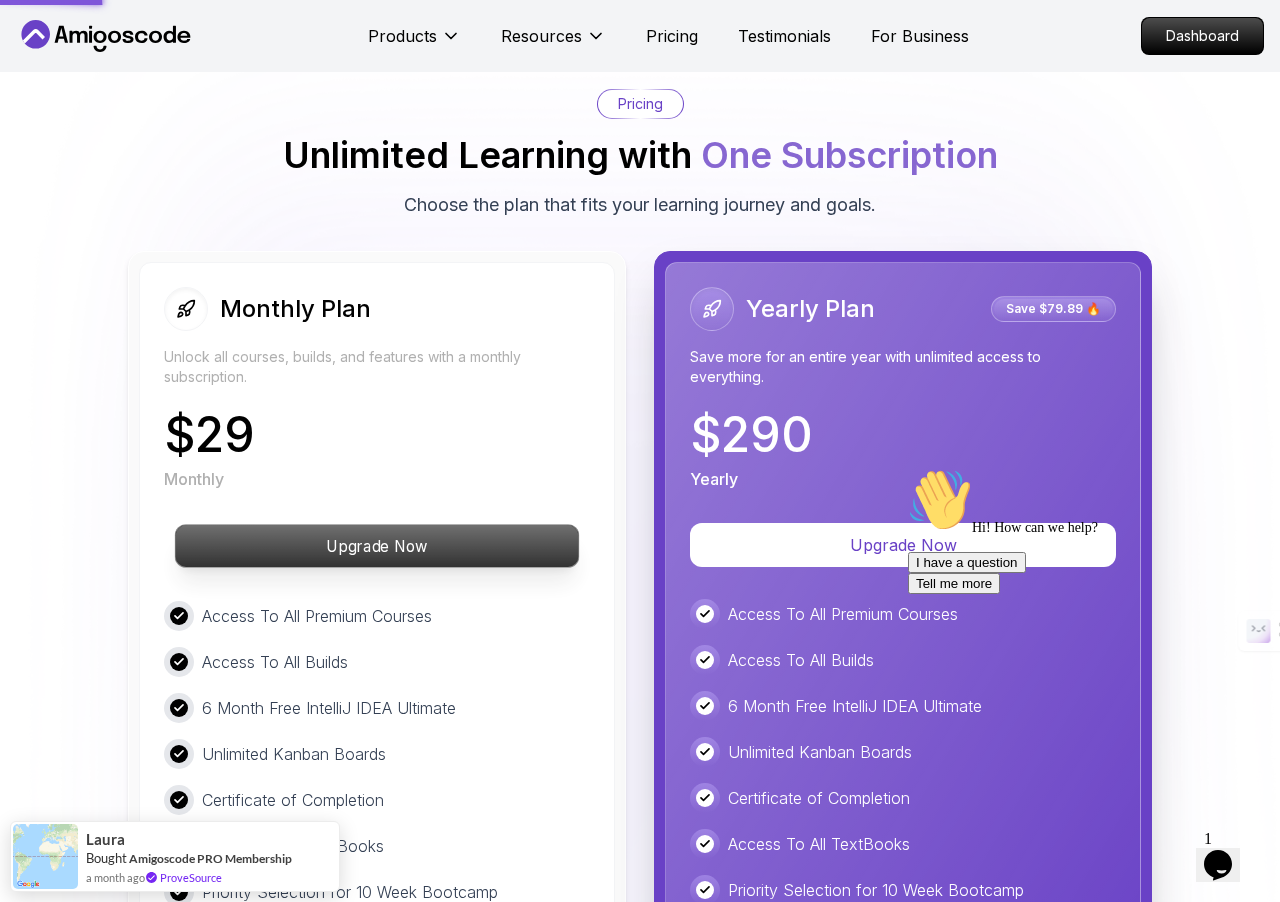 scroll, scrollTop: 0, scrollLeft: 0, axis: both 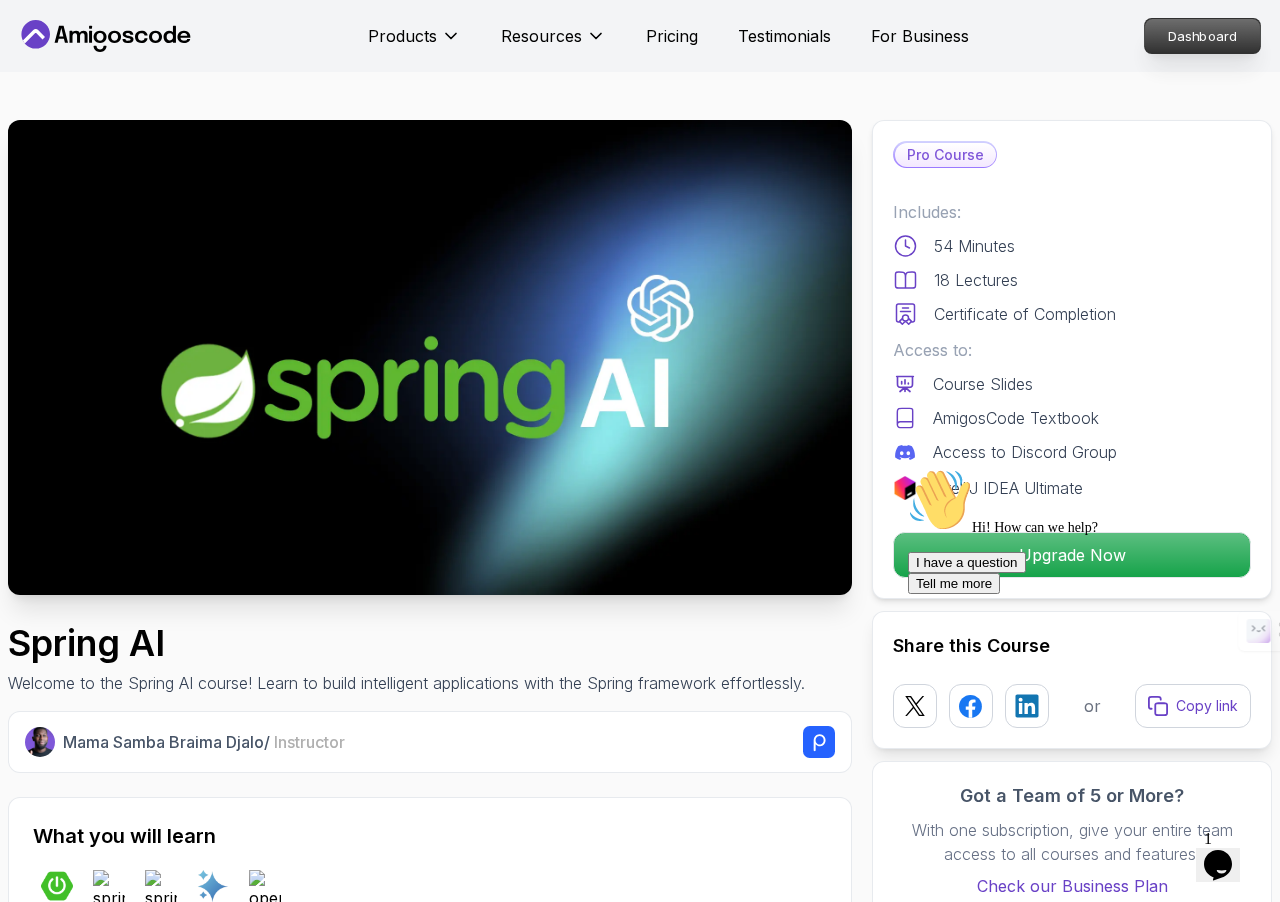 click on "Dashboard" at bounding box center [1202, 36] 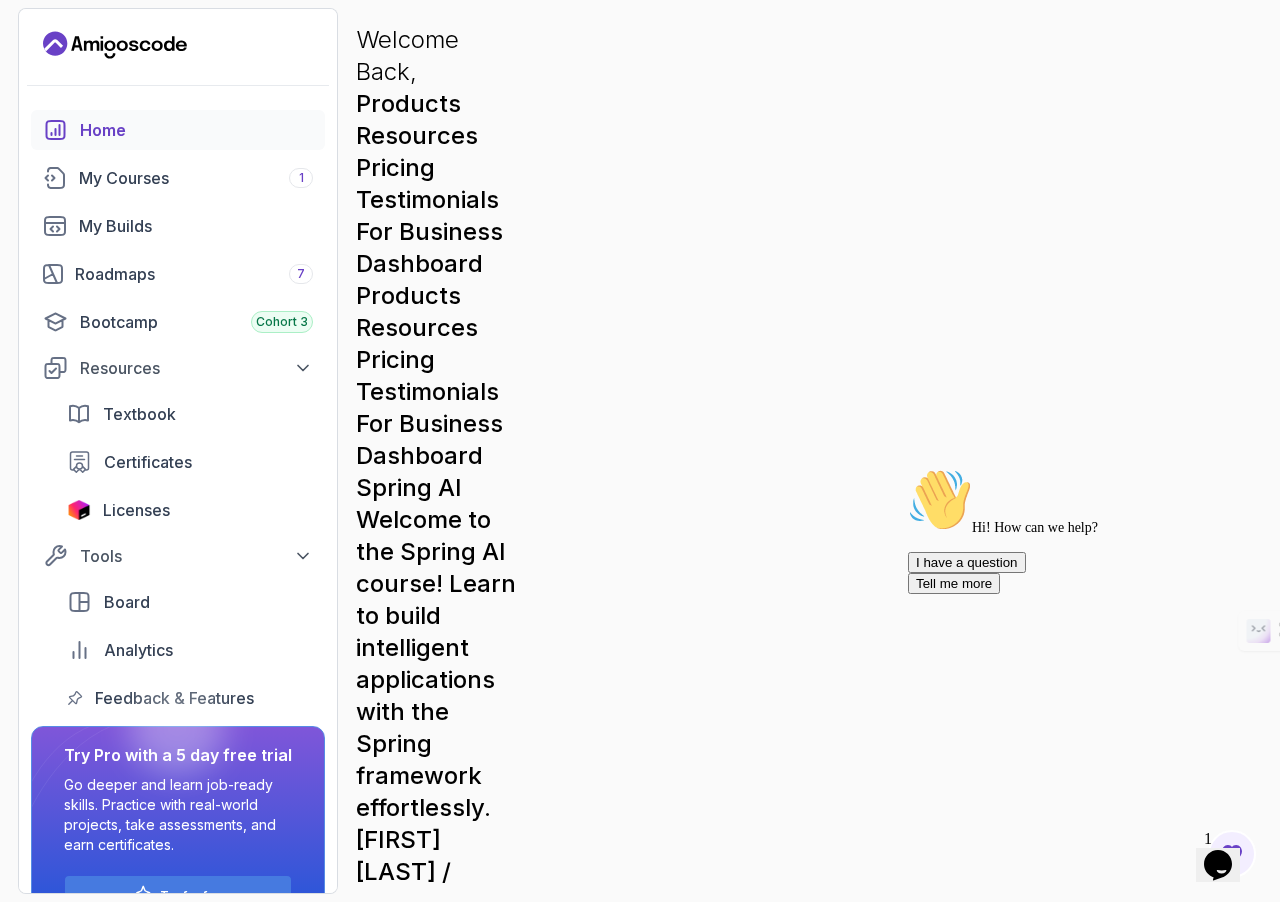 scroll, scrollTop: 132, scrollLeft: 0, axis: vertical 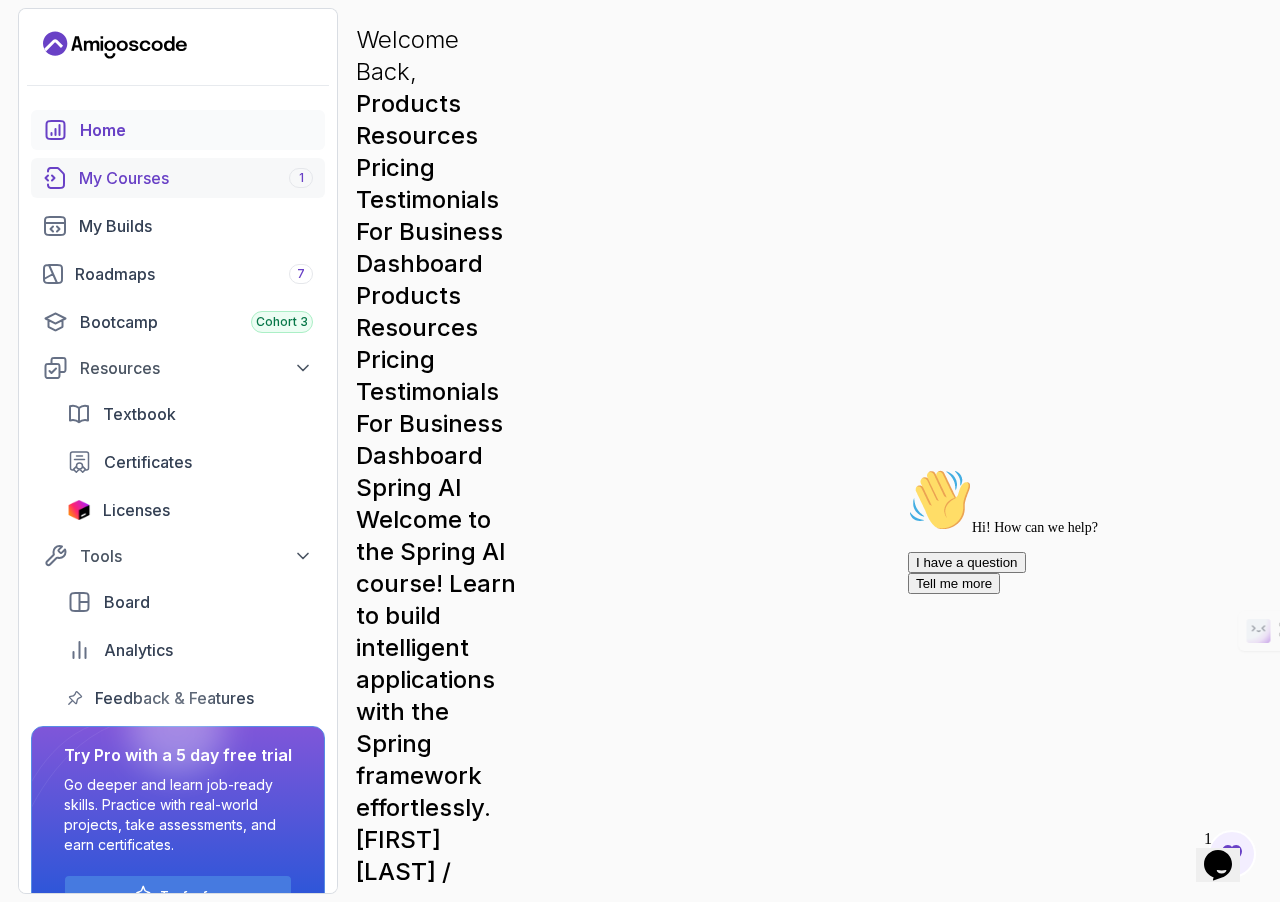 click on "My Courses 1" at bounding box center (196, 178) 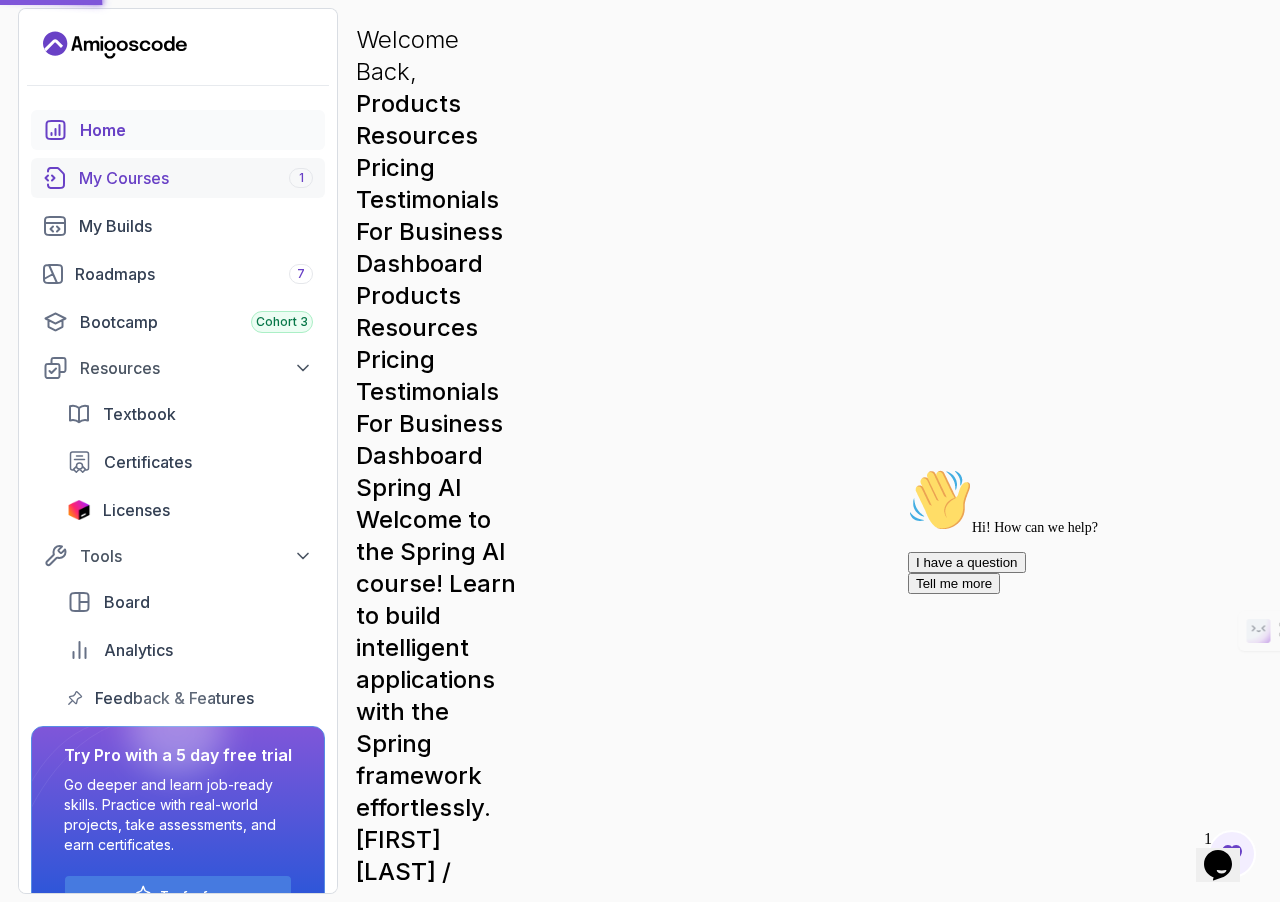 scroll, scrollTop: 0, scrollLeft: 0, axis: both 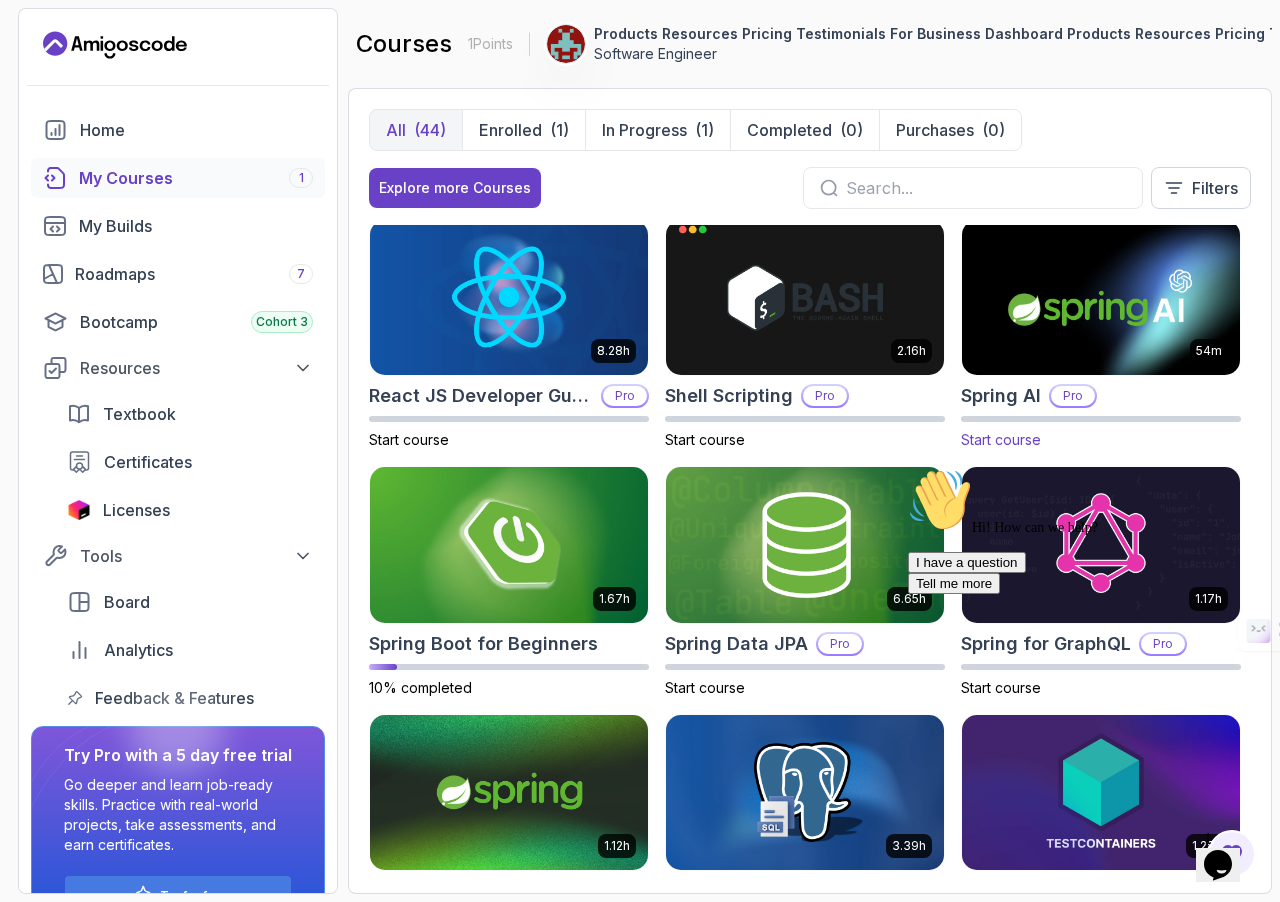 click on "Start course" at bounding box center [1001, 439] 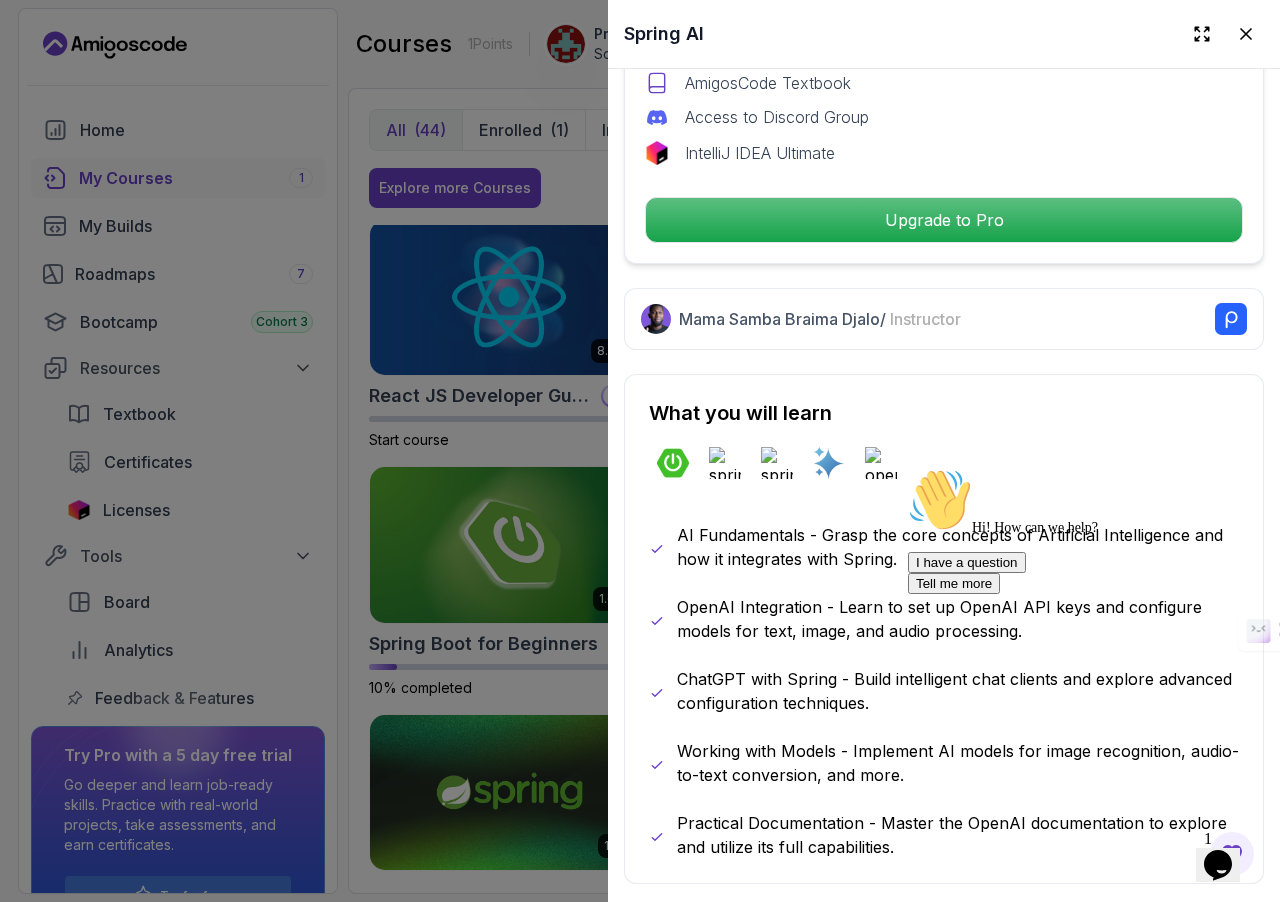 scroll, scrollTop: 761, scrollLeft: 0, axis: vertical 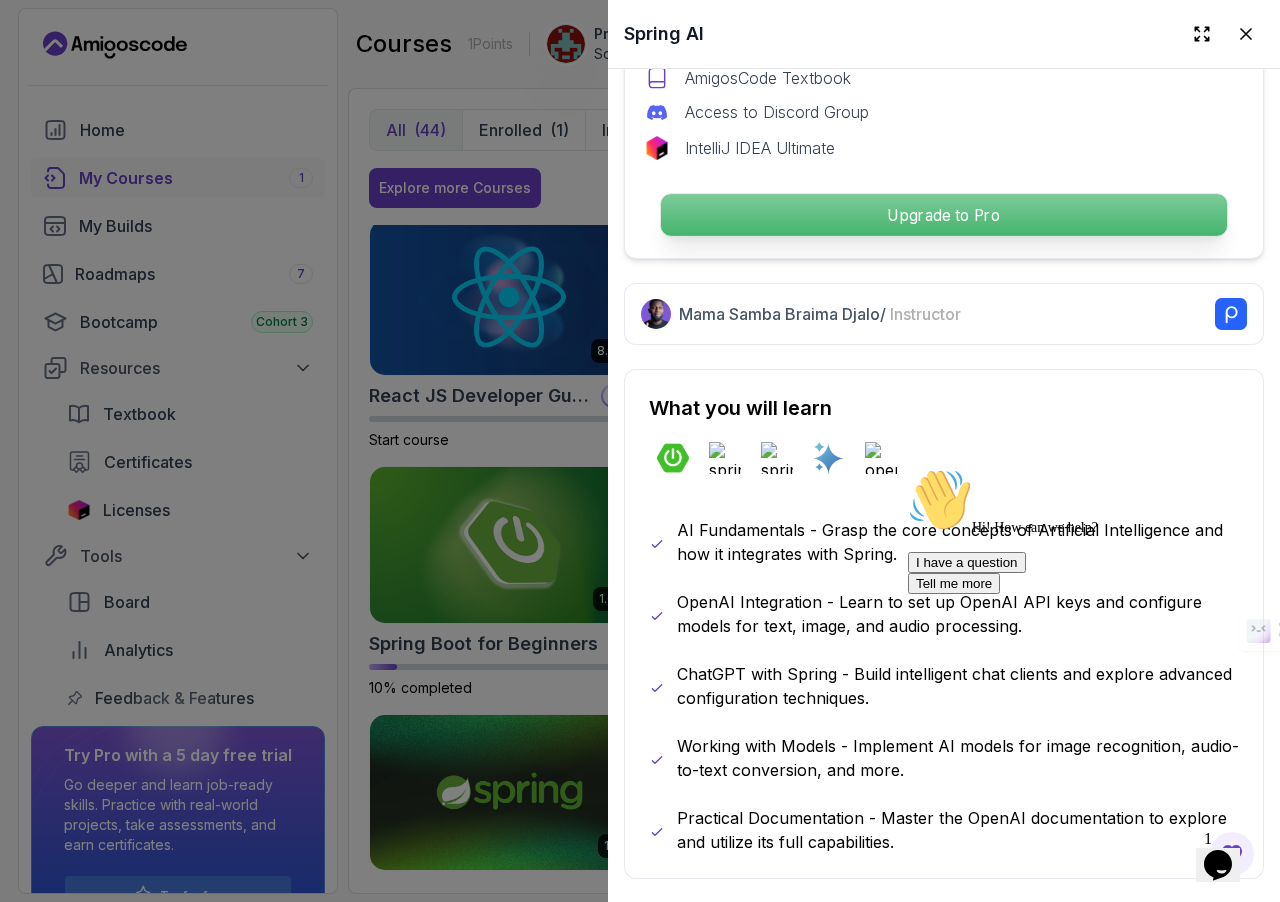 click on "Upgrade to Pro" at bounding box center [944, 215] 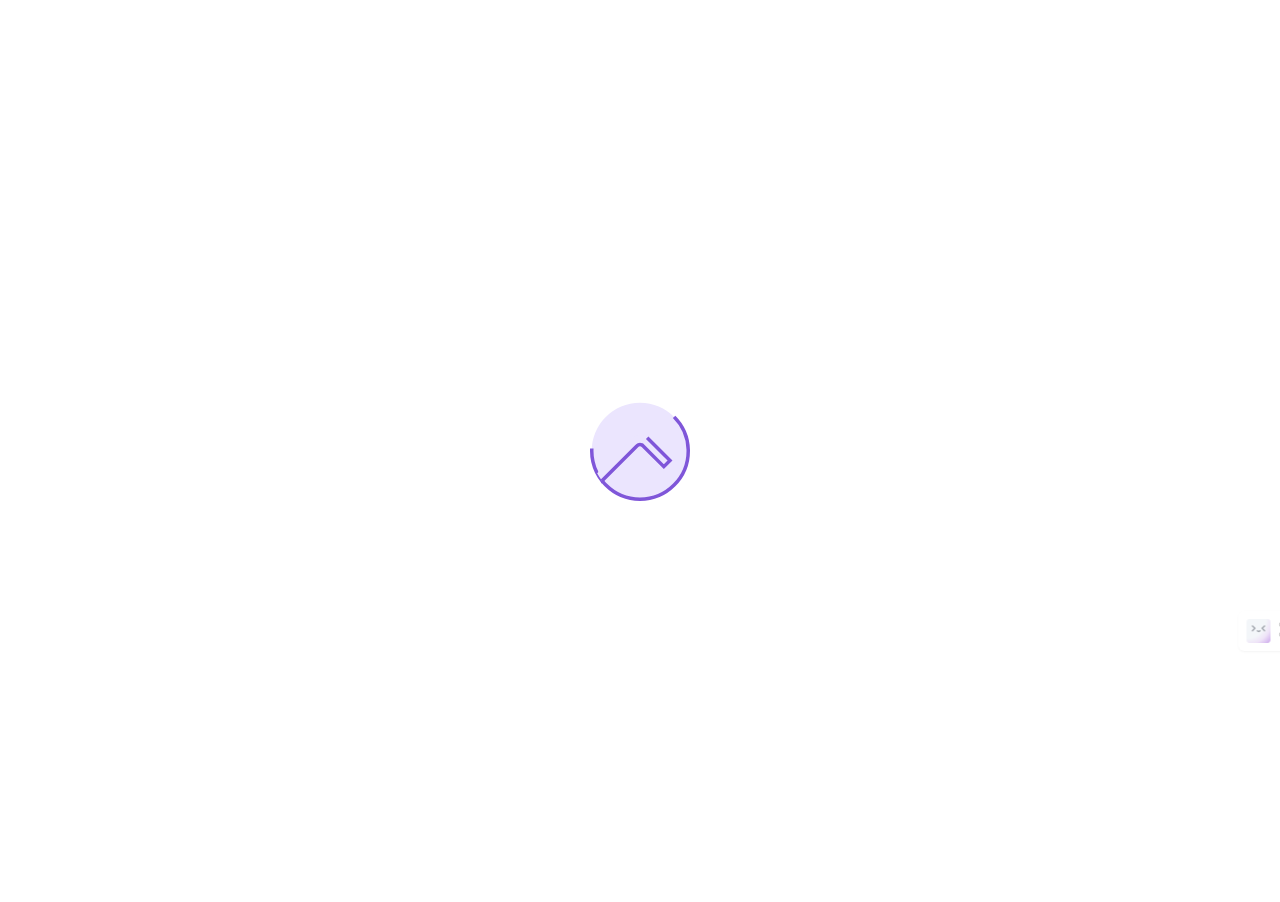 scroll, scrollTop: 0, scrollLeft: 0, axis: both 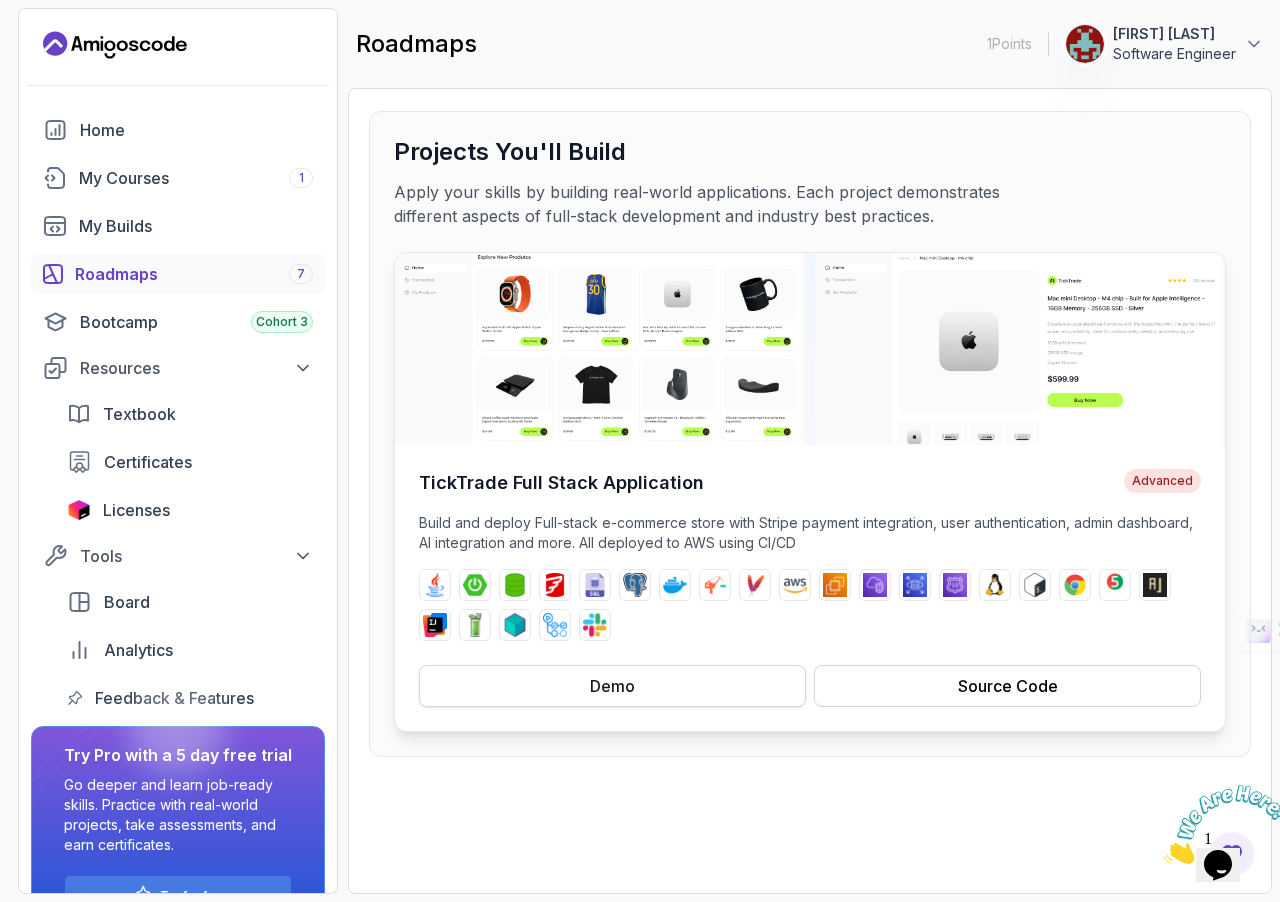 click on "Demo" at bounding box center [612, 686] 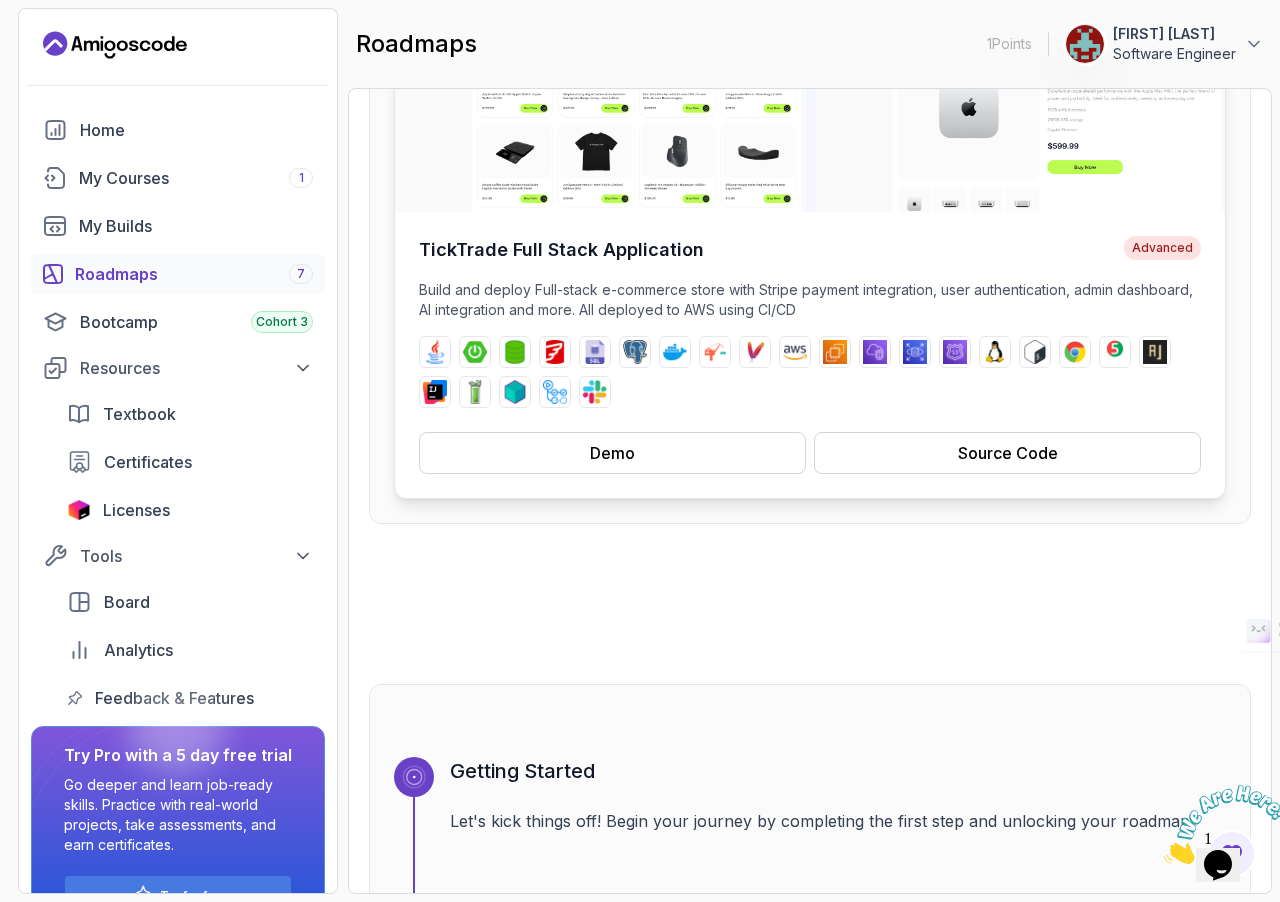 scroll, scrollTop: 309, scrollLeft: 0, axis: vertical 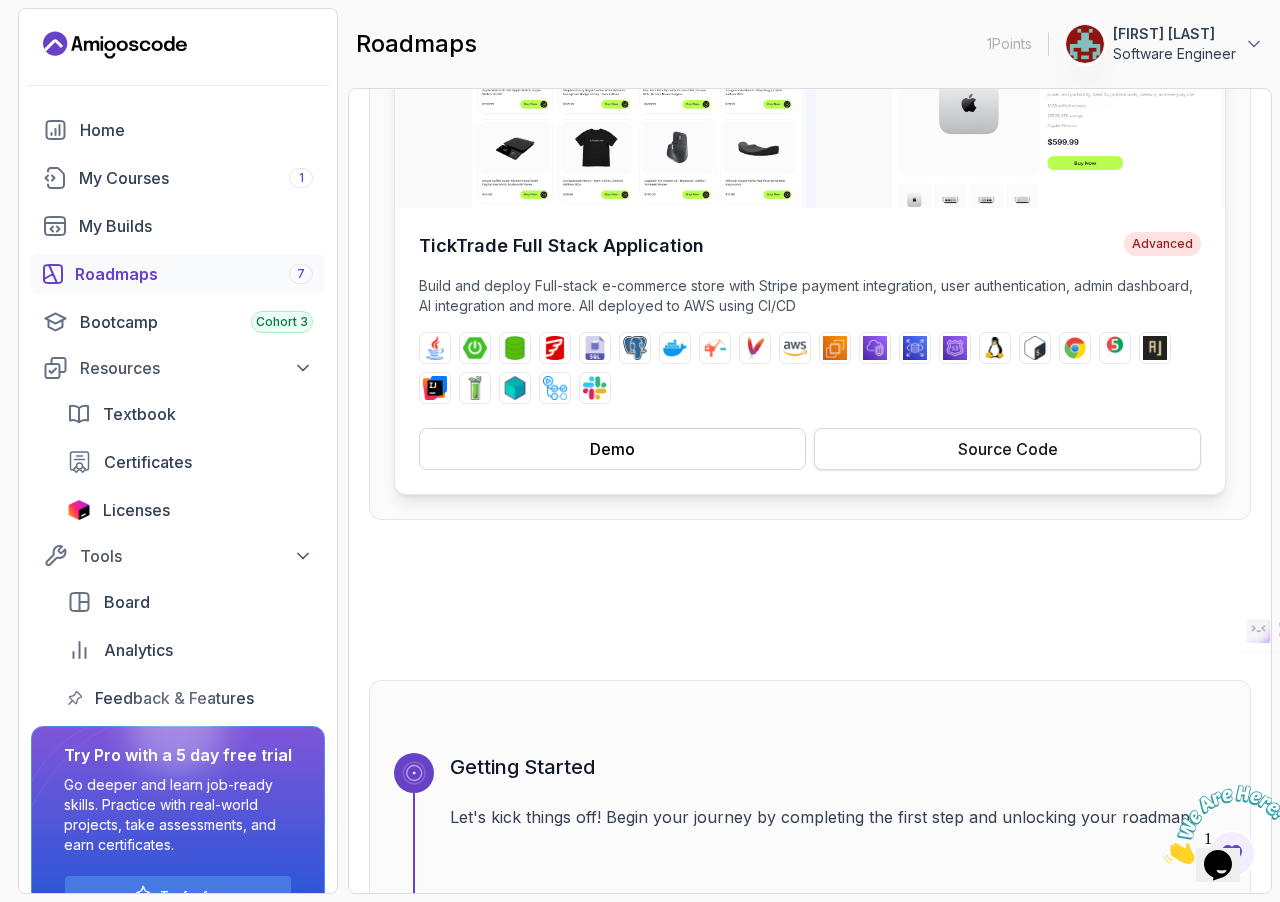 click on "Source Code" at bounding box center (1008, 449) 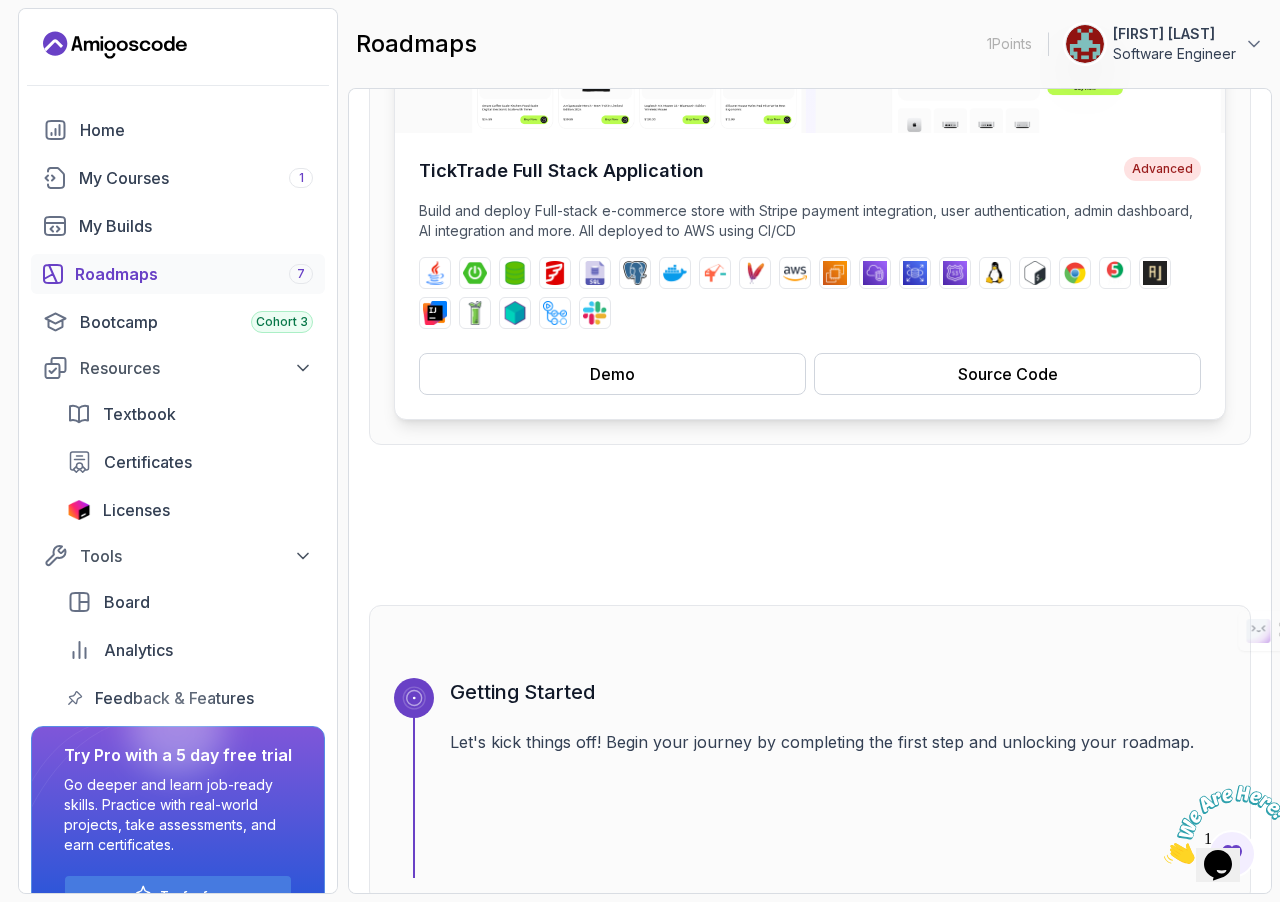 scroll, scrollTop: 386, scrollLeft: 0, axis: vertical 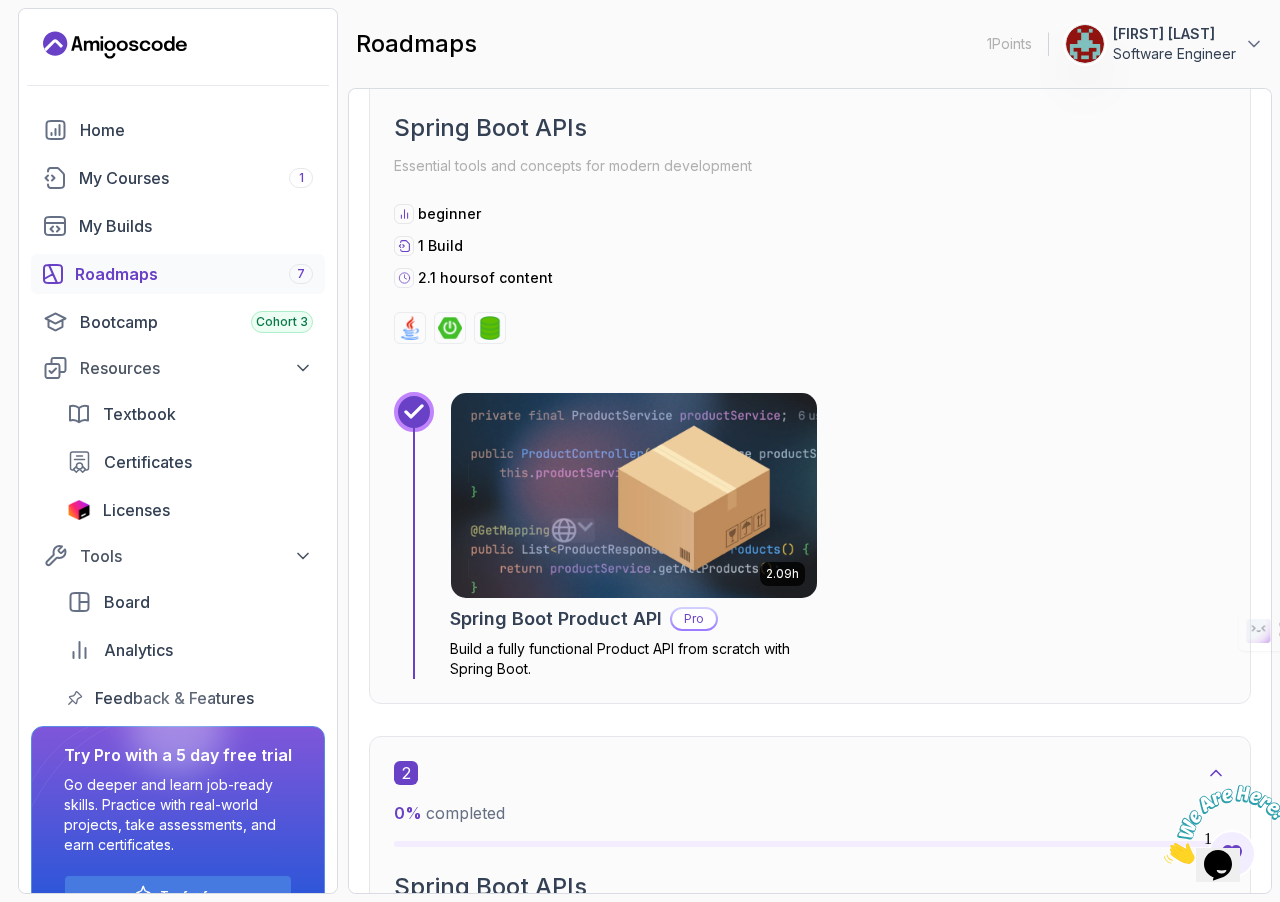 click at bounding box center [634, 495] 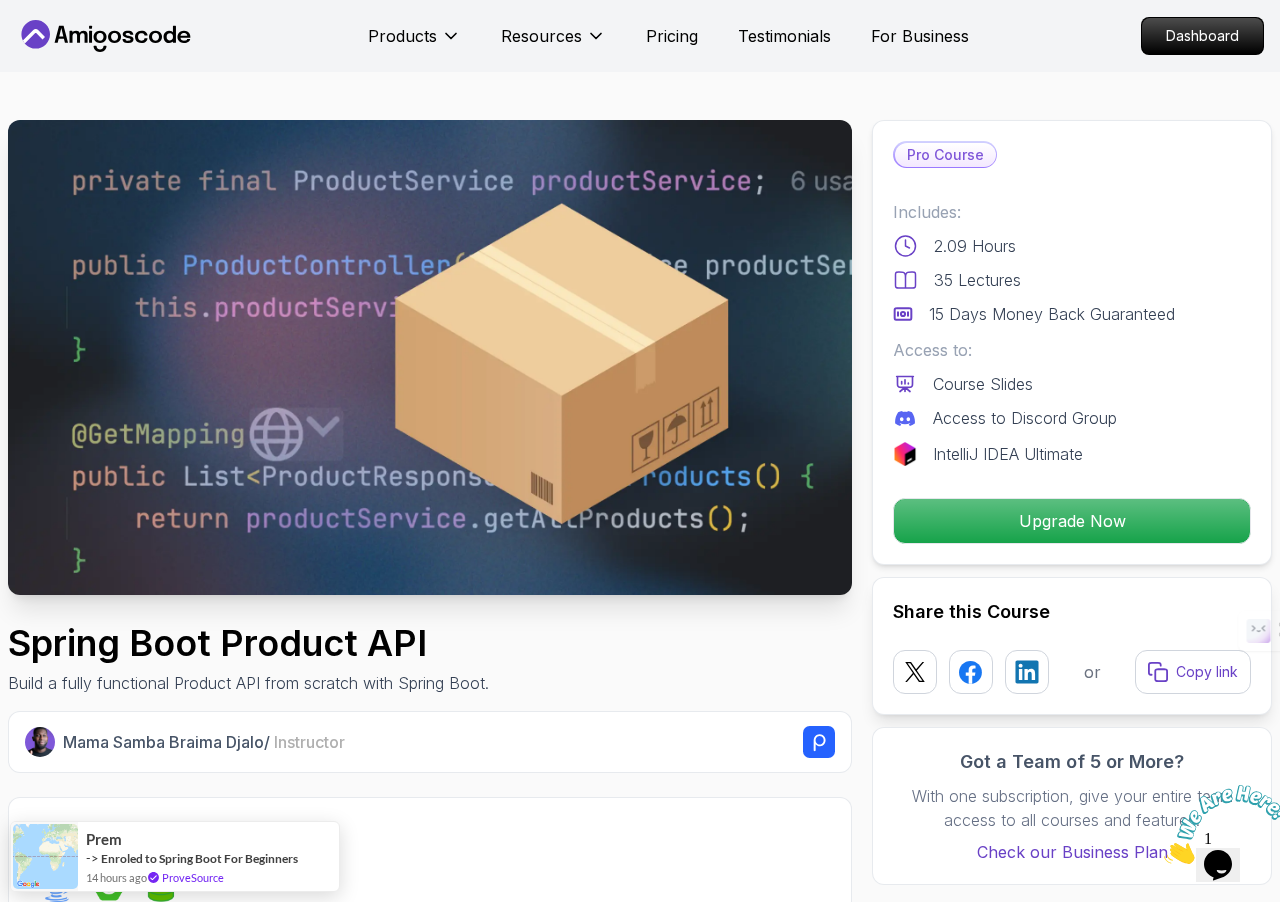 click at bounding box center [430, 357] 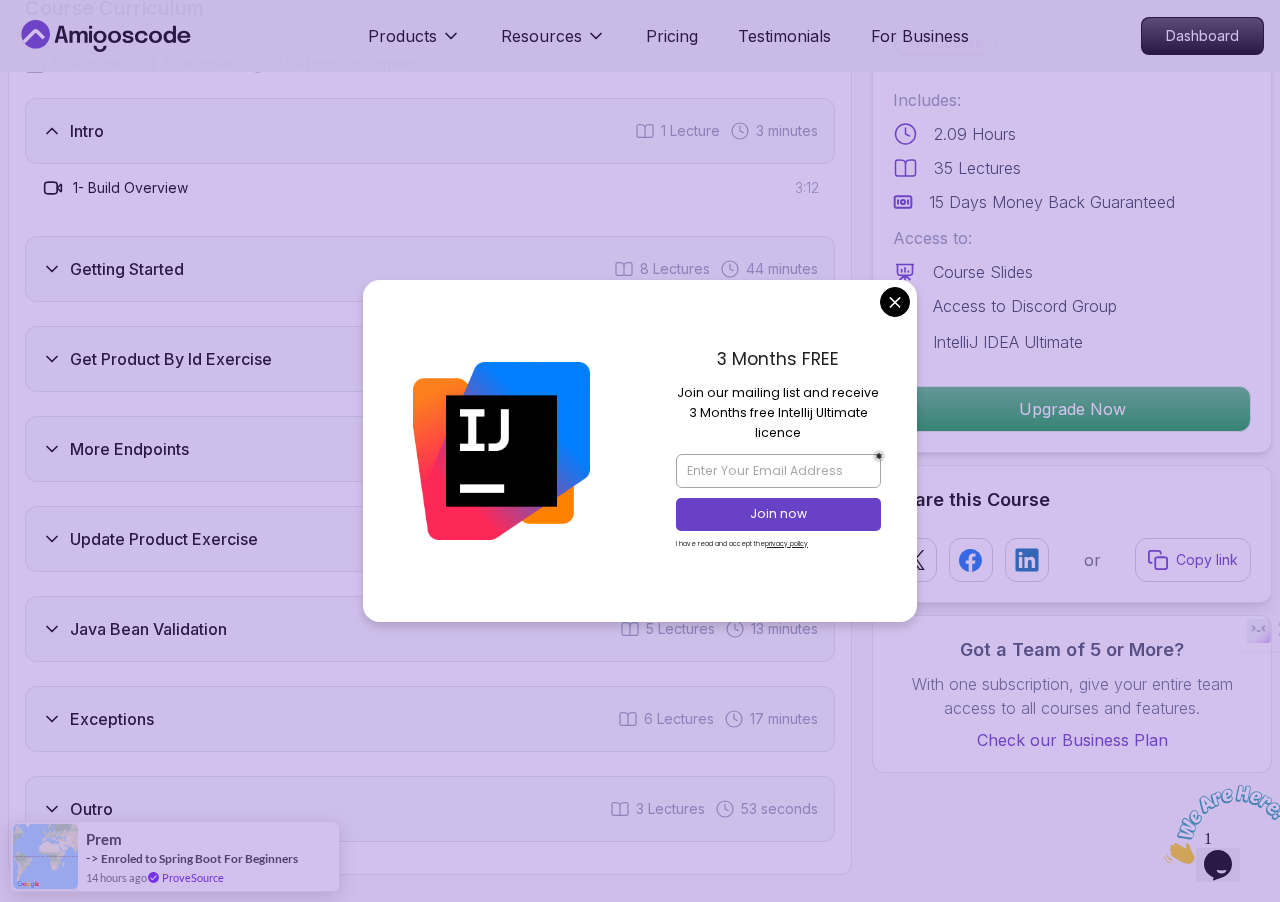 scroll, scrollTop: 2412, scrollLeft: 0, axis: vertical 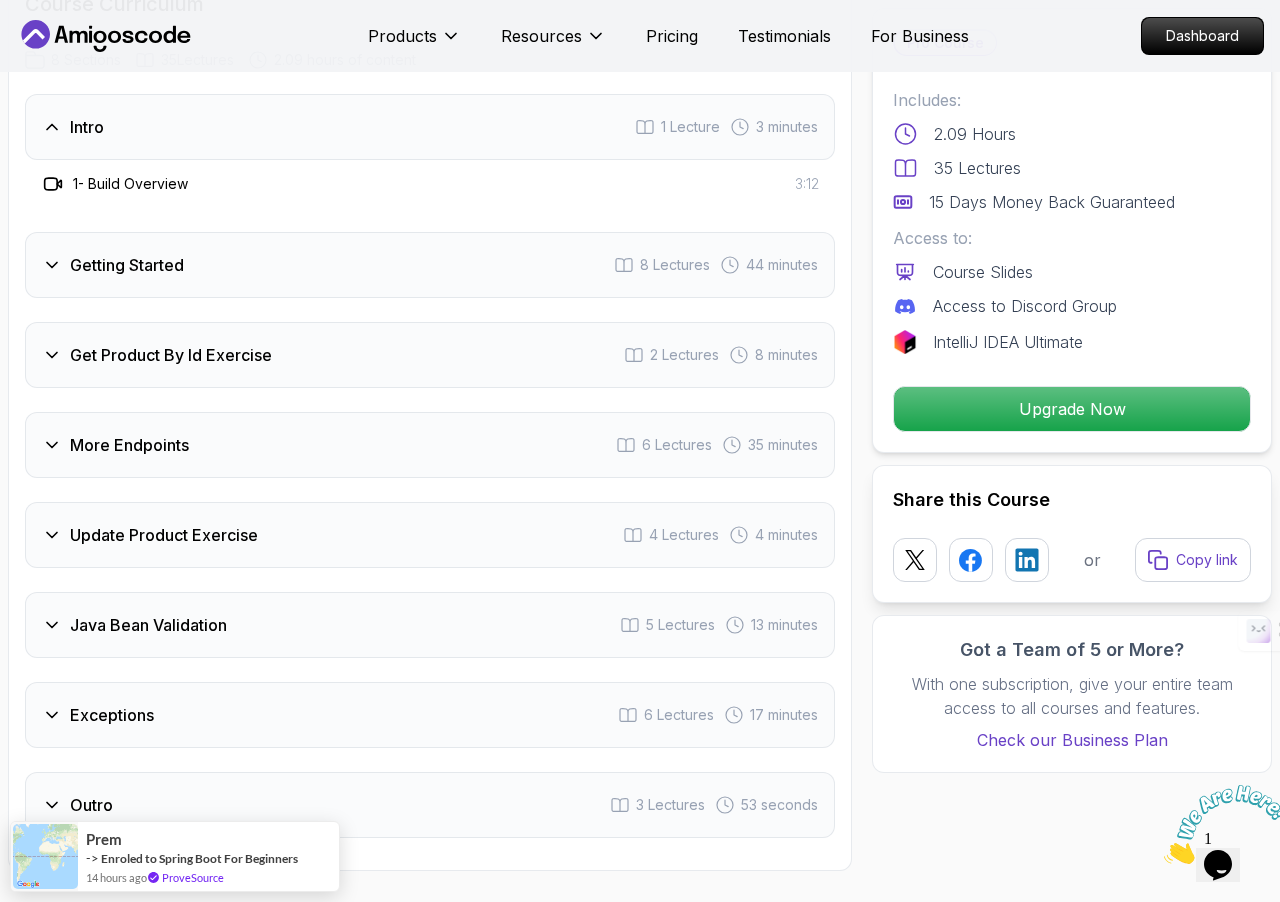click on "Products Resources Pricing Testimonials For Business Dashboard Products Resources Pricing Testimonials For Business Dashboard Spring Boot Product API Build a fully functional Product API from scratch with Spring Boot. Mama Samba Braima Djalo  /   Instructor Pro Course Includes: 2.09 Hours 35 Lectures 15 Days Money Back Guaranteed Access to: Course Slides Access to Discord Group IntelliJ IDEA Ultimate Upgrade Now Share this Course or Copy link Got a Team of 5 or More? With one subscription, give your entire team access to all courses and features. Check our Business Plan Mama Samba Braima Djalo  /   Instructor What you will build java spring-boot spring-data-jpa Database Integration - Set up a database, connect it to your Spring Boot application, and model your data using Java classes with annotations like `@Entity`, `@Table`, and `@Id`. RESTful Endpoints - Build endpoints to handle CRUD operations, including creating, reading, updating, and deleting products. Build Your Own Spring Boot Product API" at bounding box center (640, 1636) 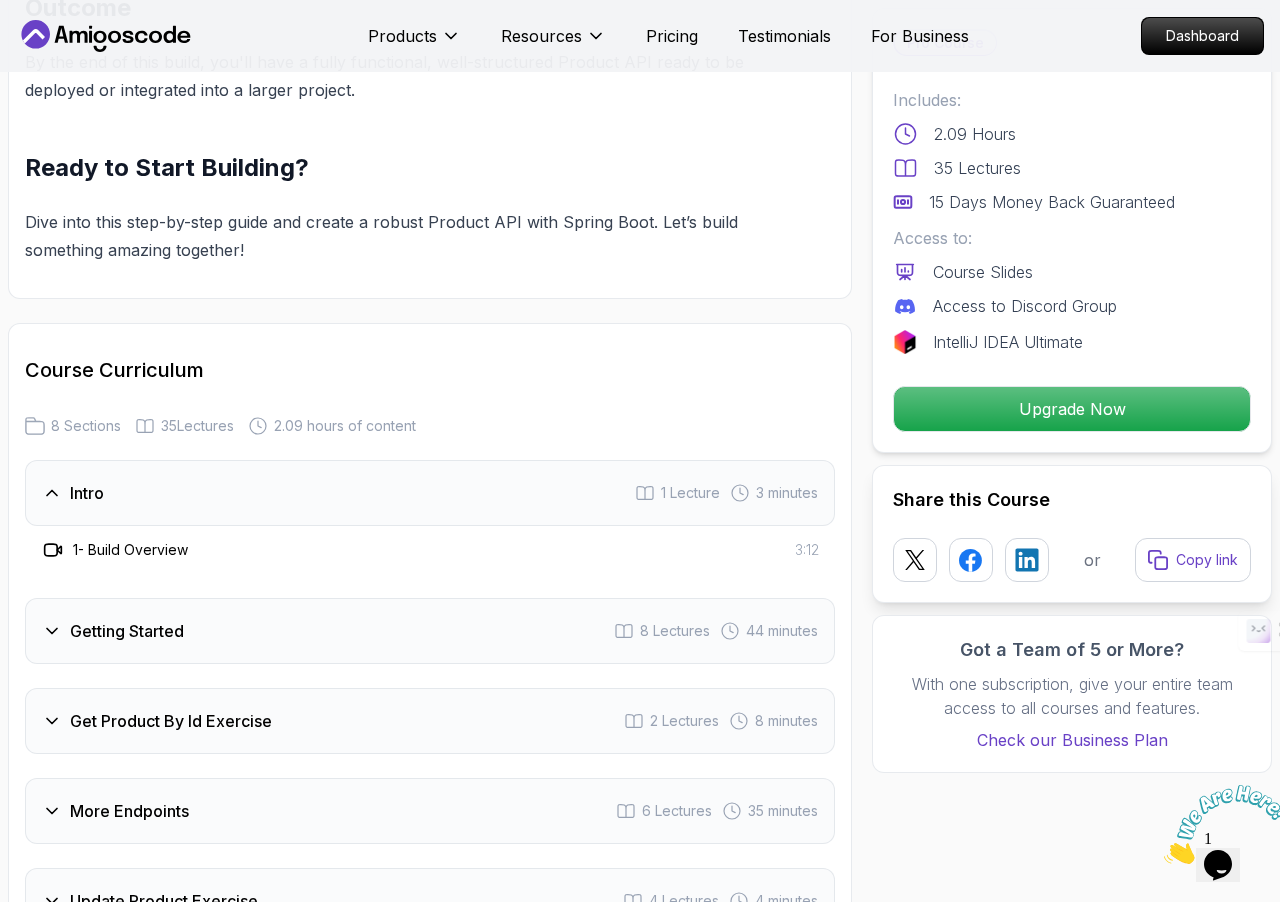 scroll, scrollTop: 2048, scrollLeft: 0, axis: vertical 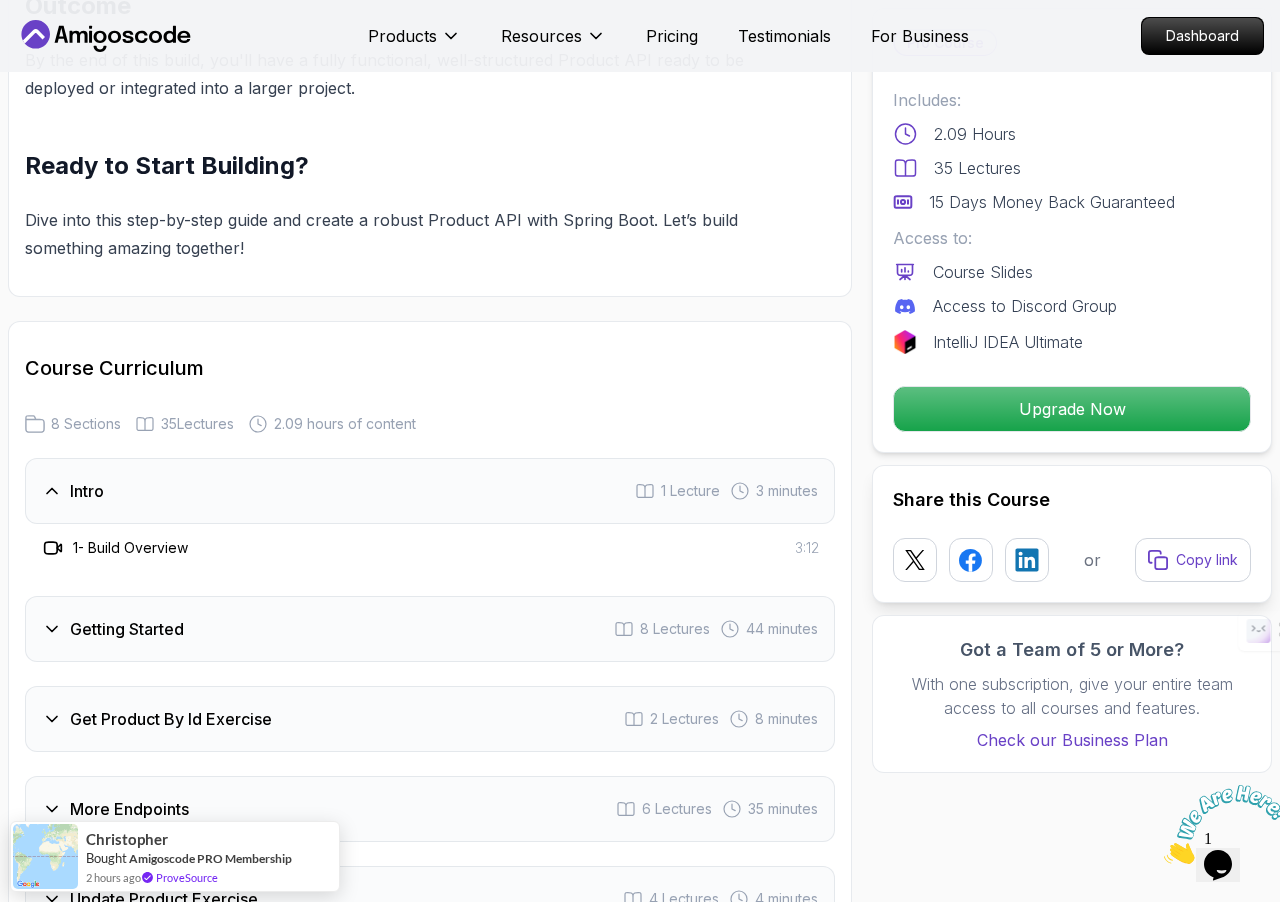 click 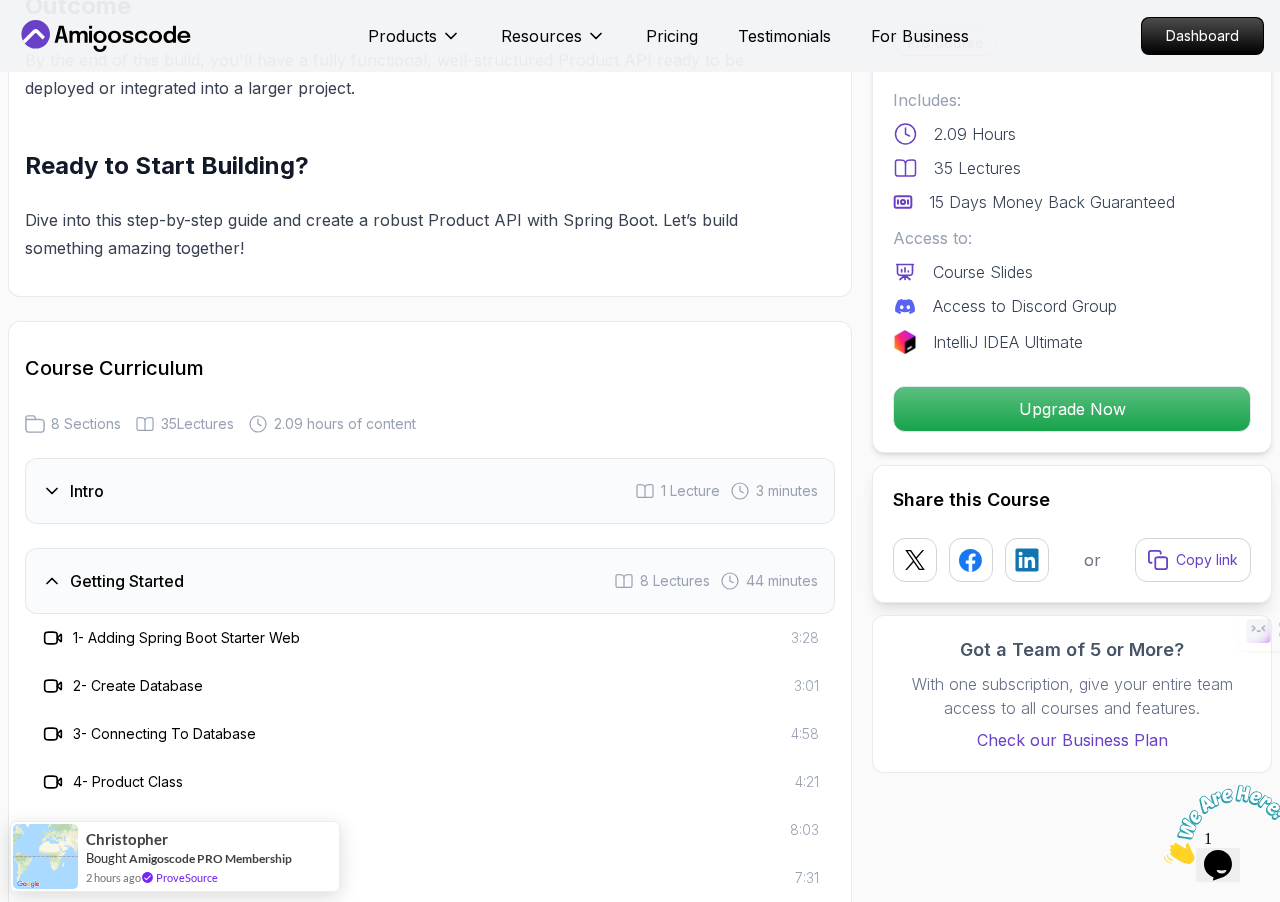click 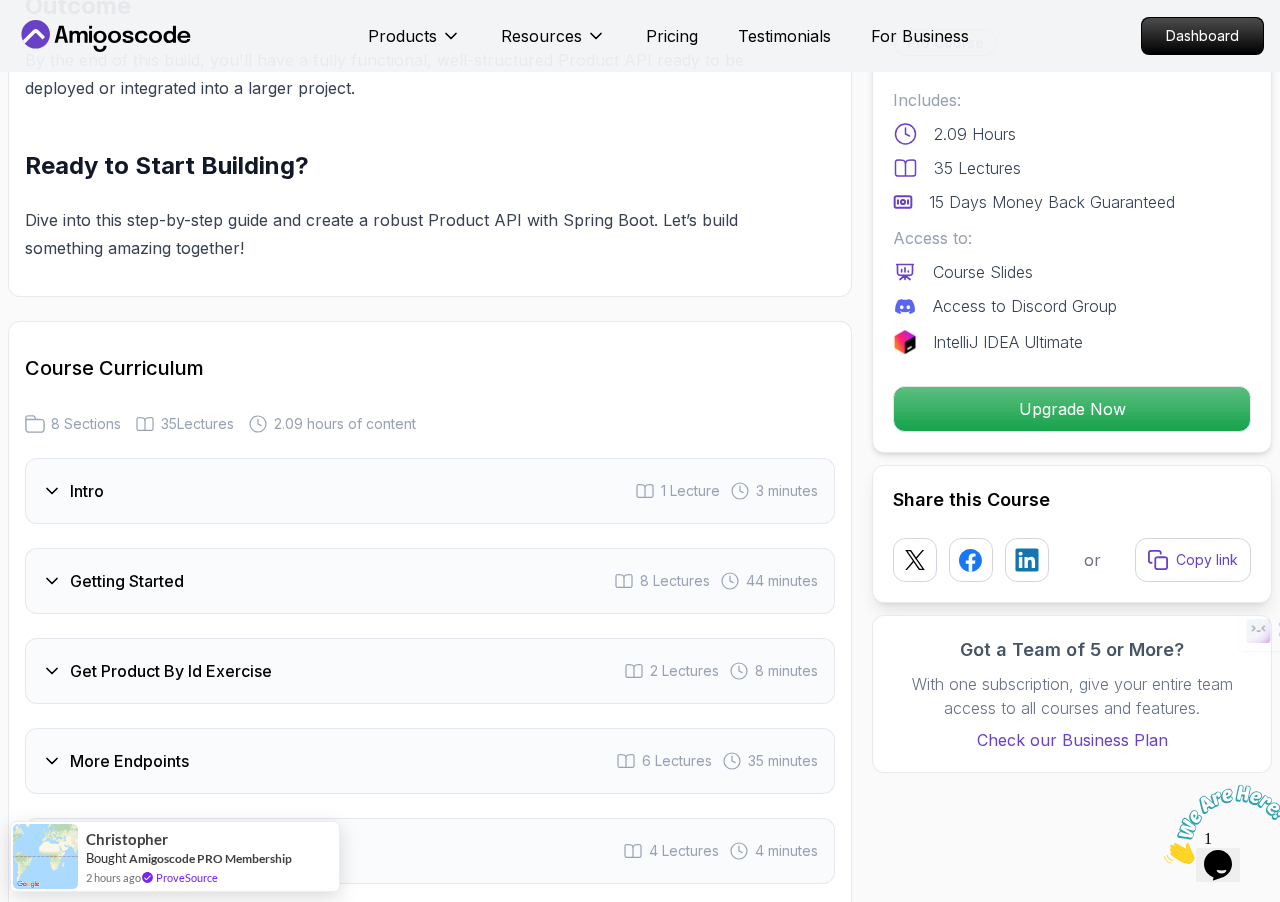 click 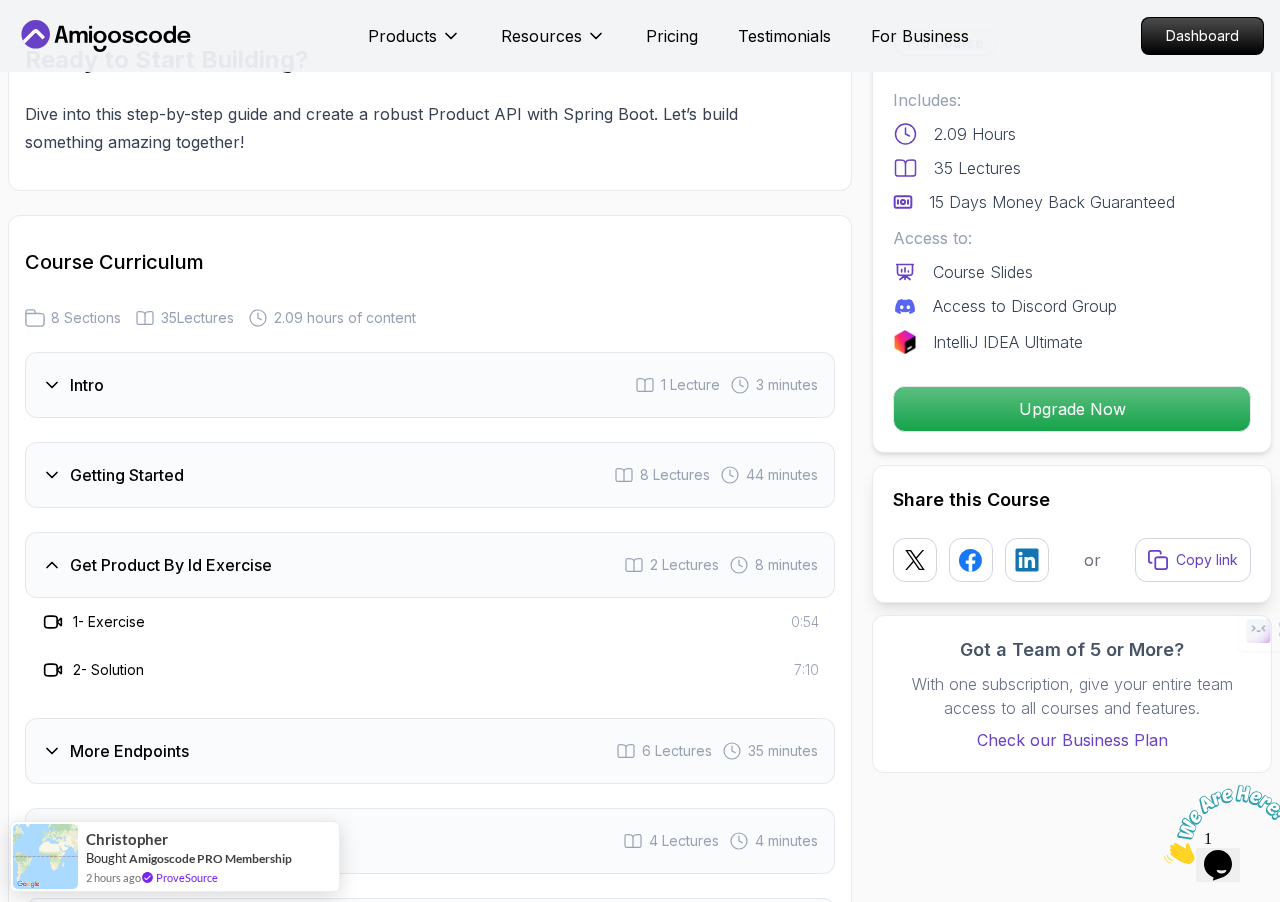 scroll, scrollTop: 2156, scrollLeft: 0, axis: vertical 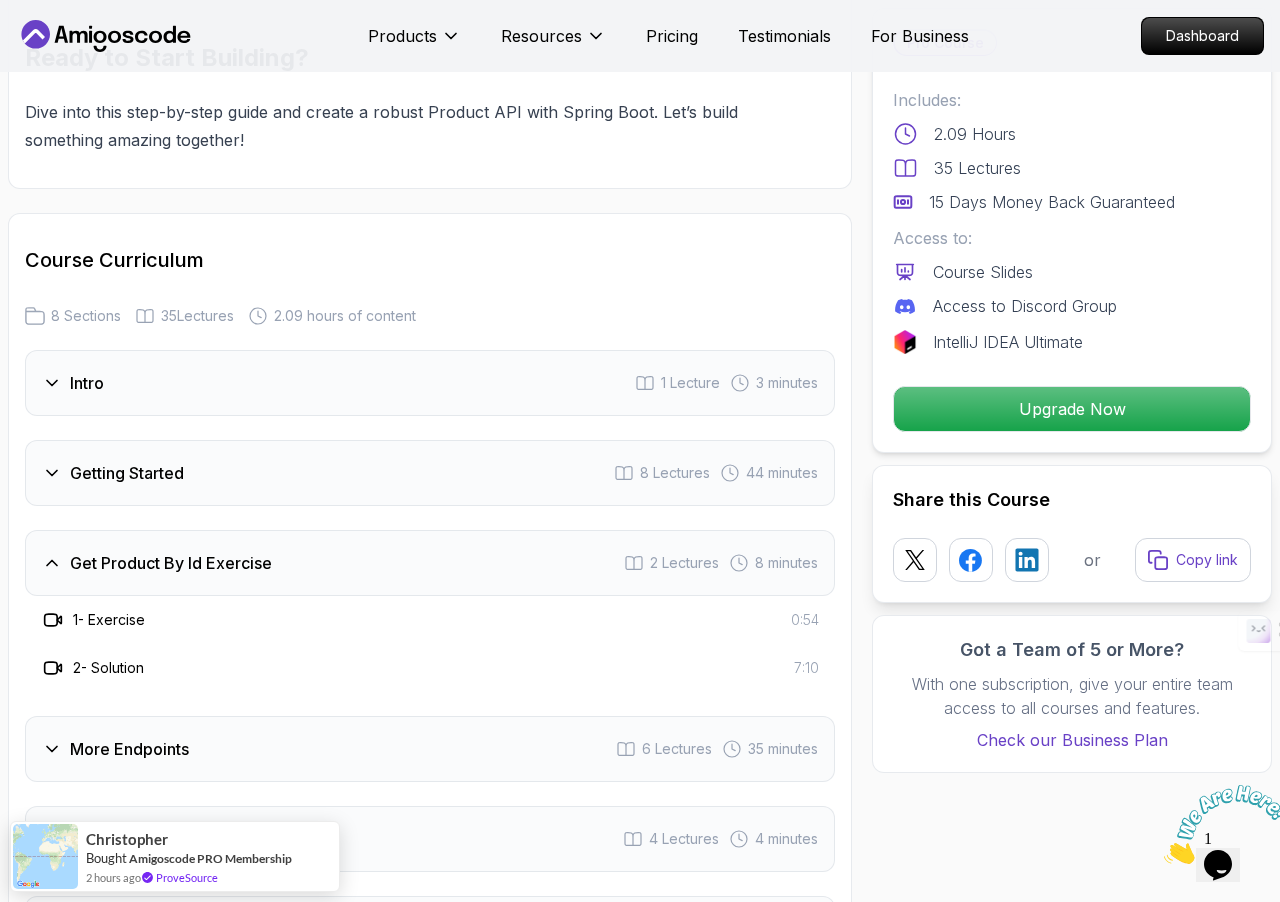 click 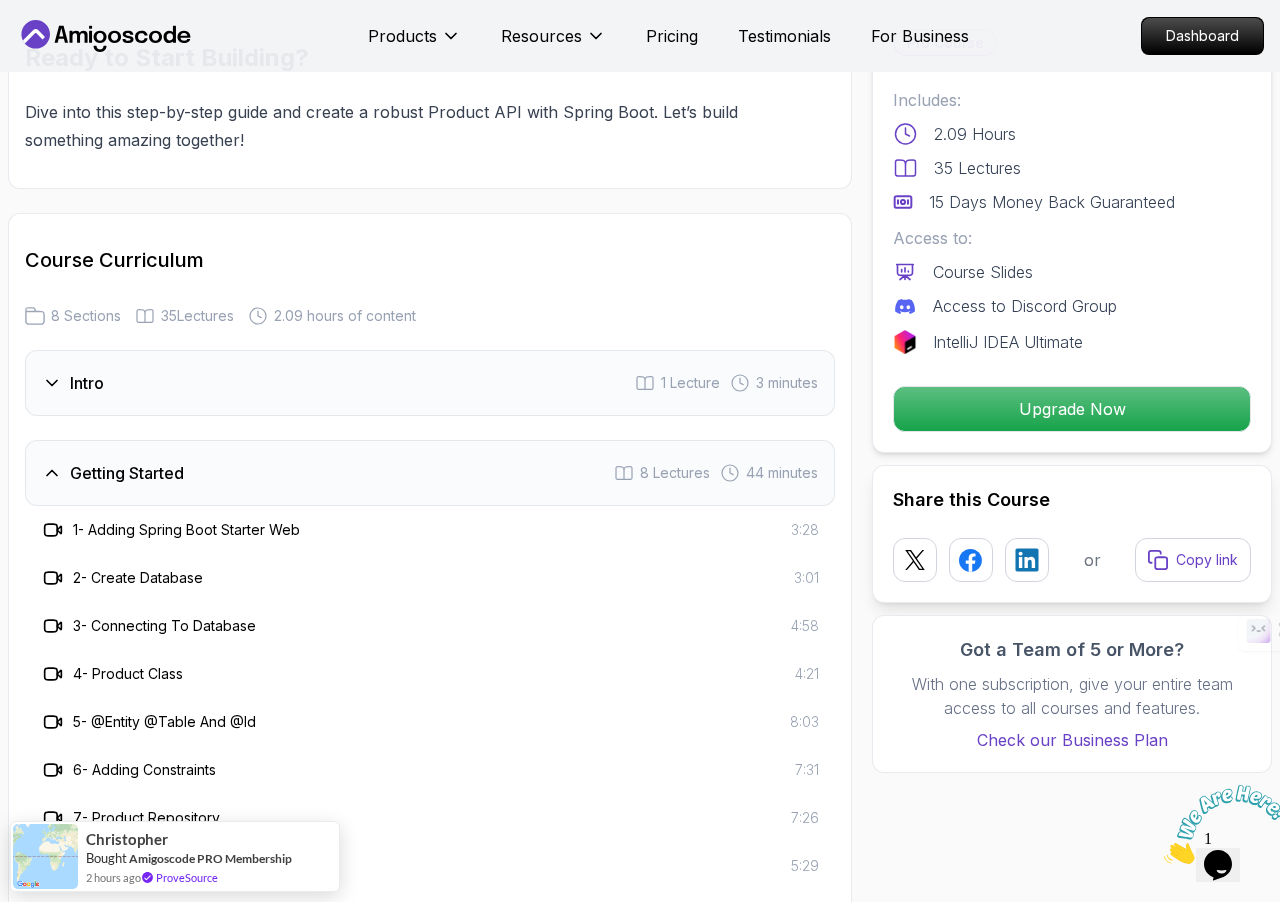 click 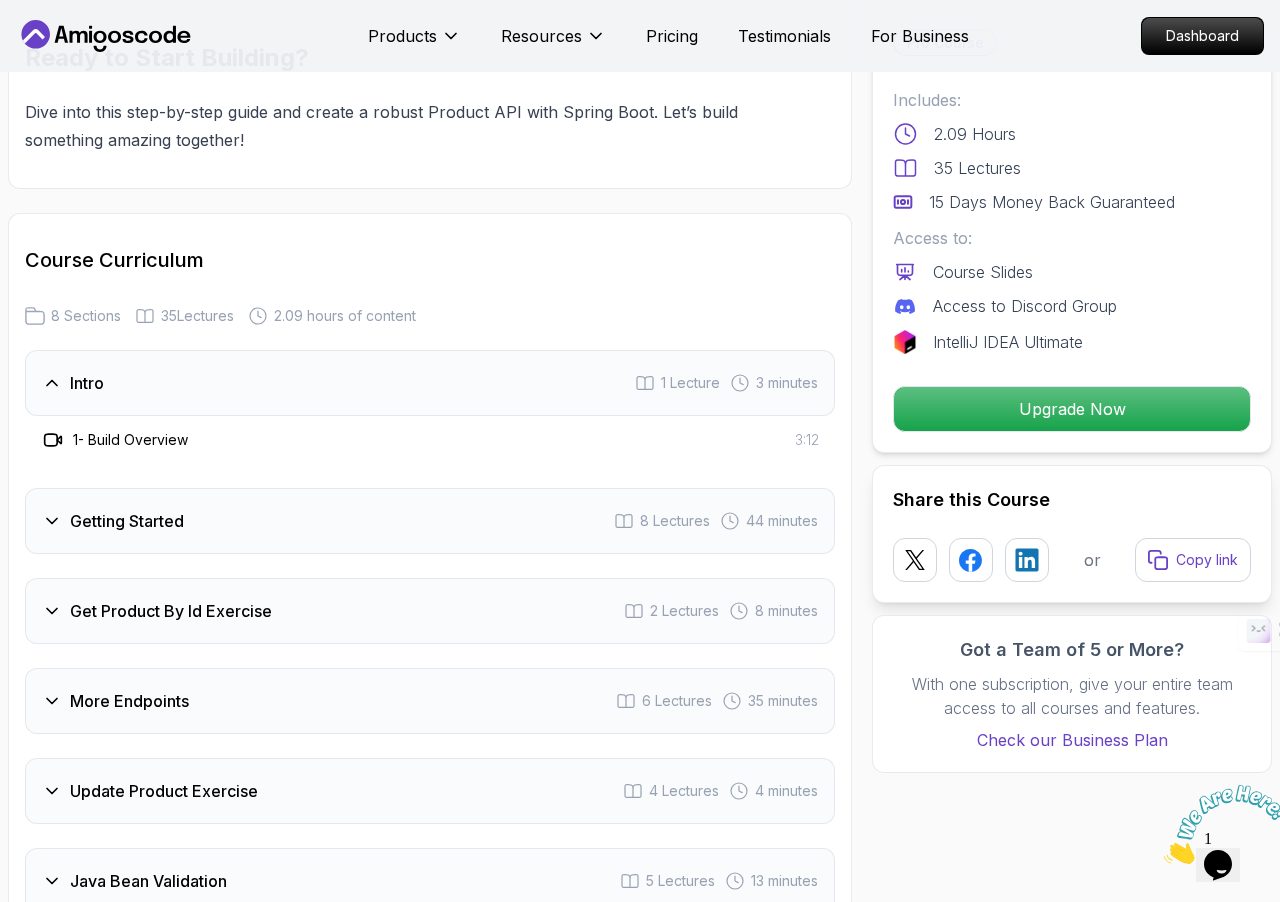 click 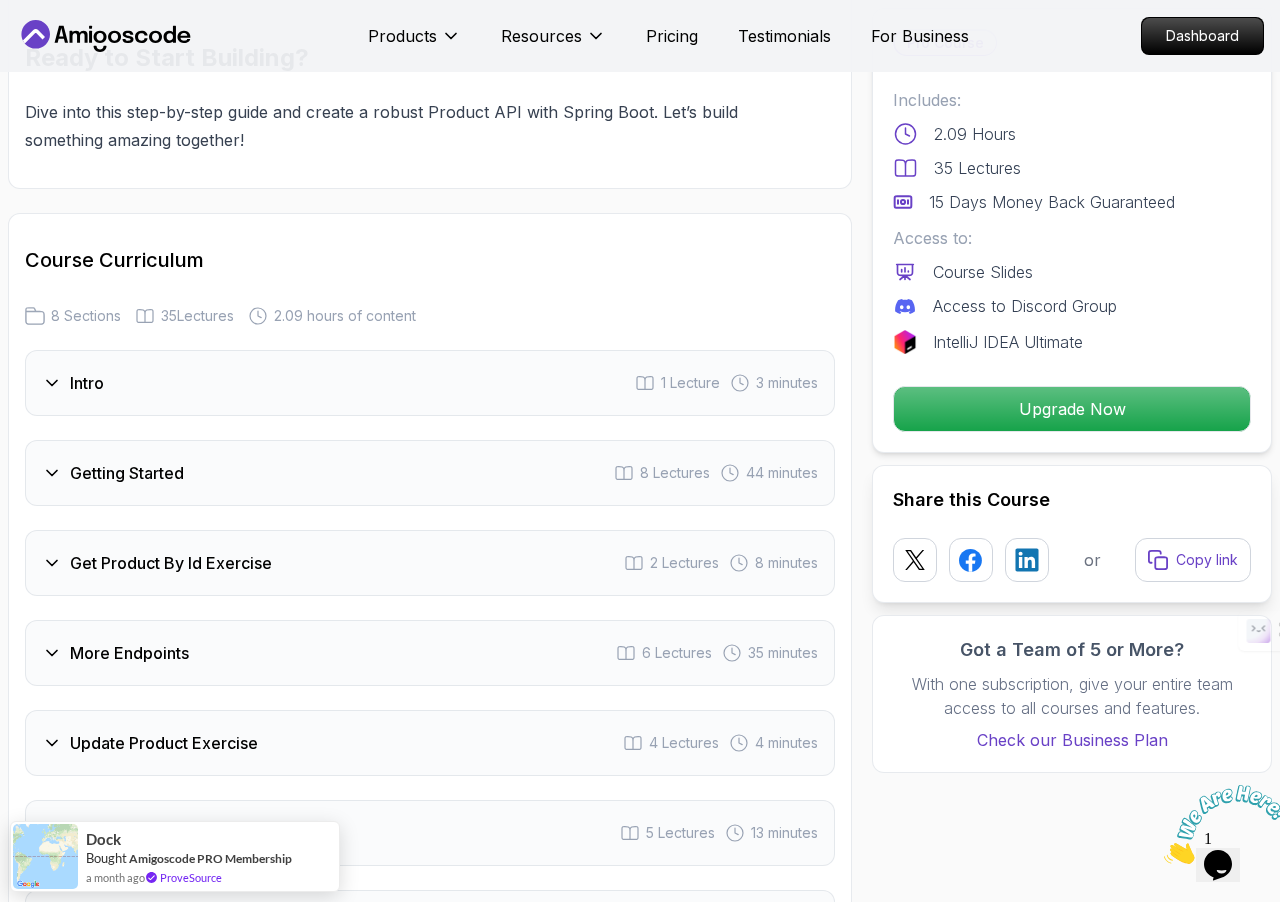 click 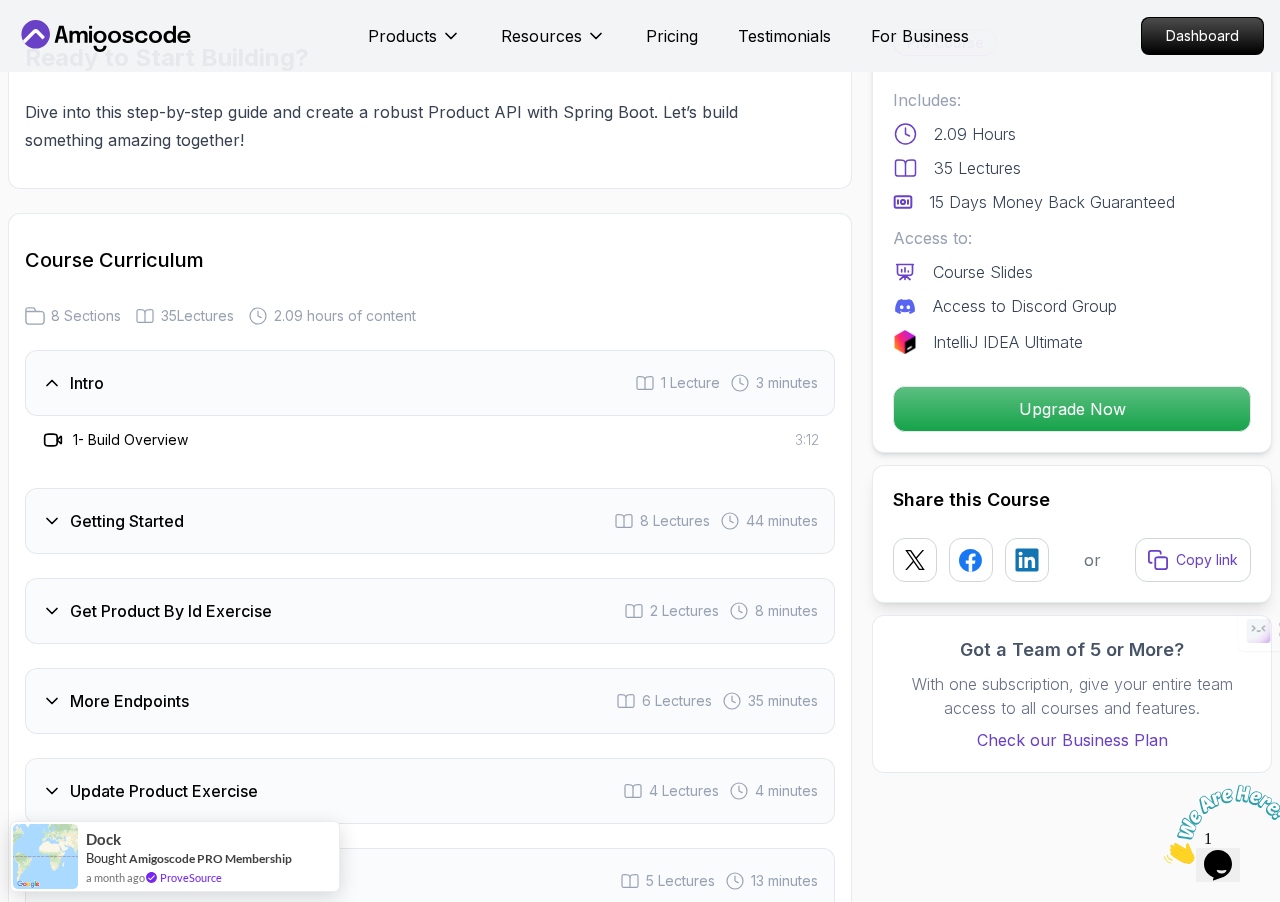 click on "1   Lecture" at bounding box center [690, 383] 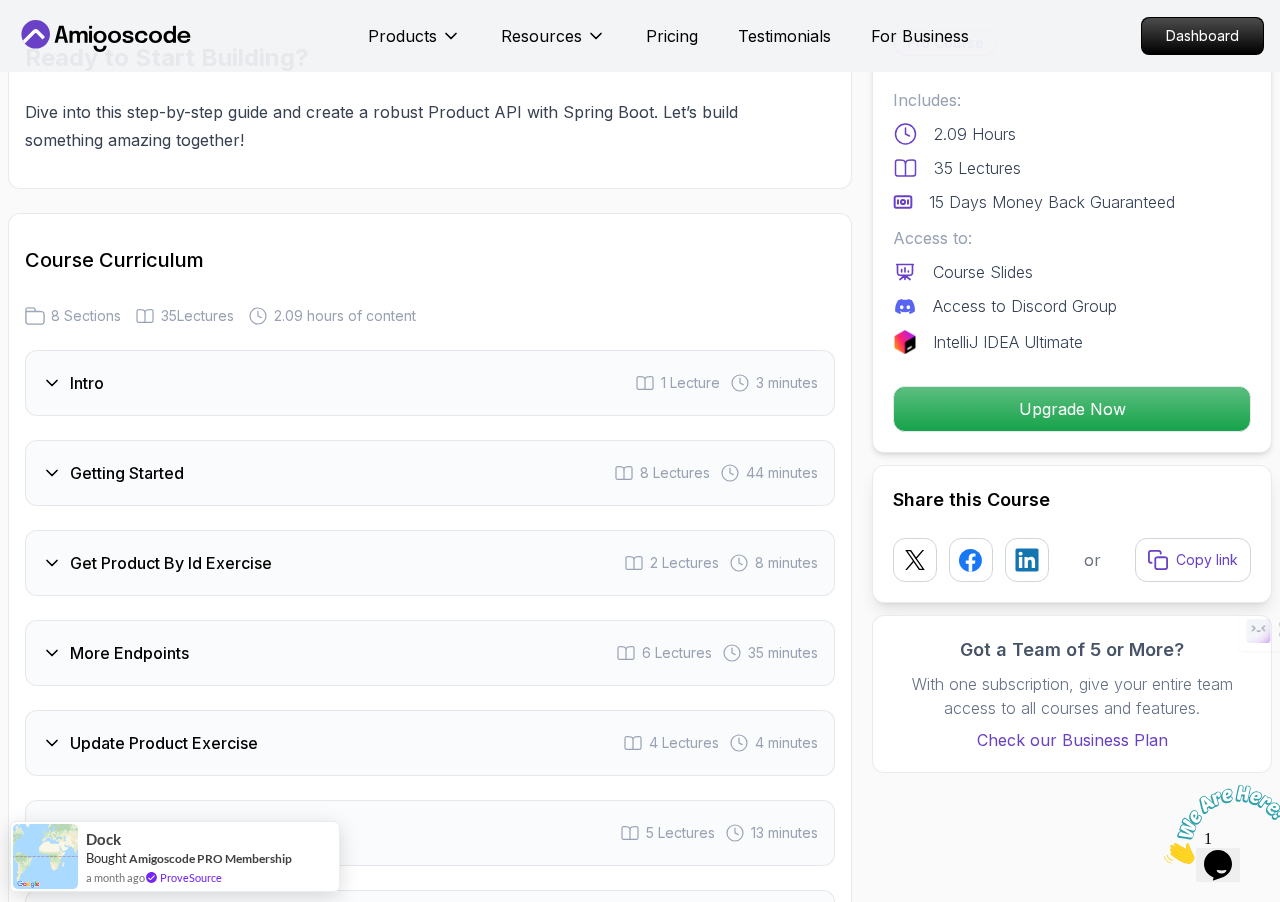 click on "1   Lecture" at bounding box center (690, 383) 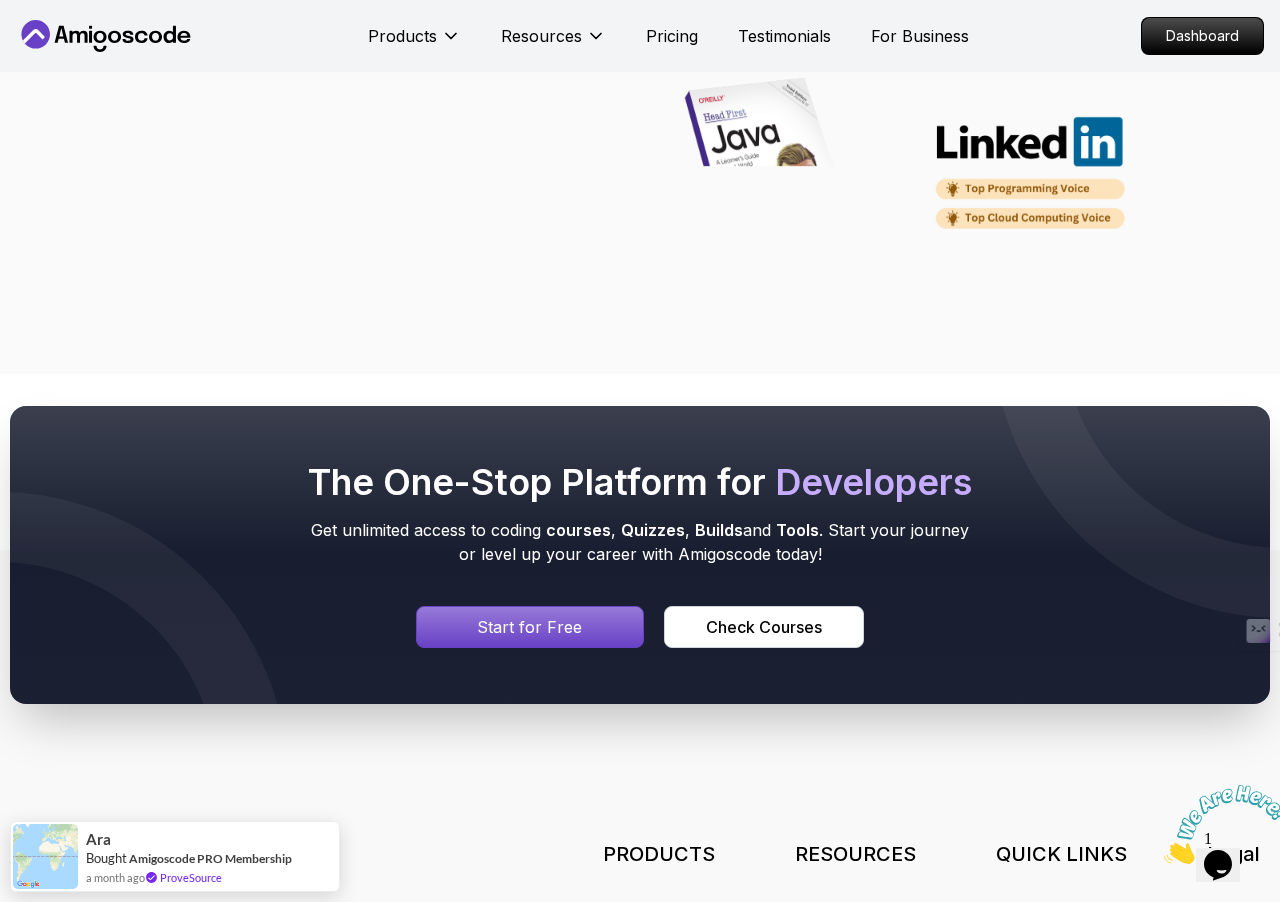 scroll, scrollTop: 6651, scrollLeft: 0, axis: vertical 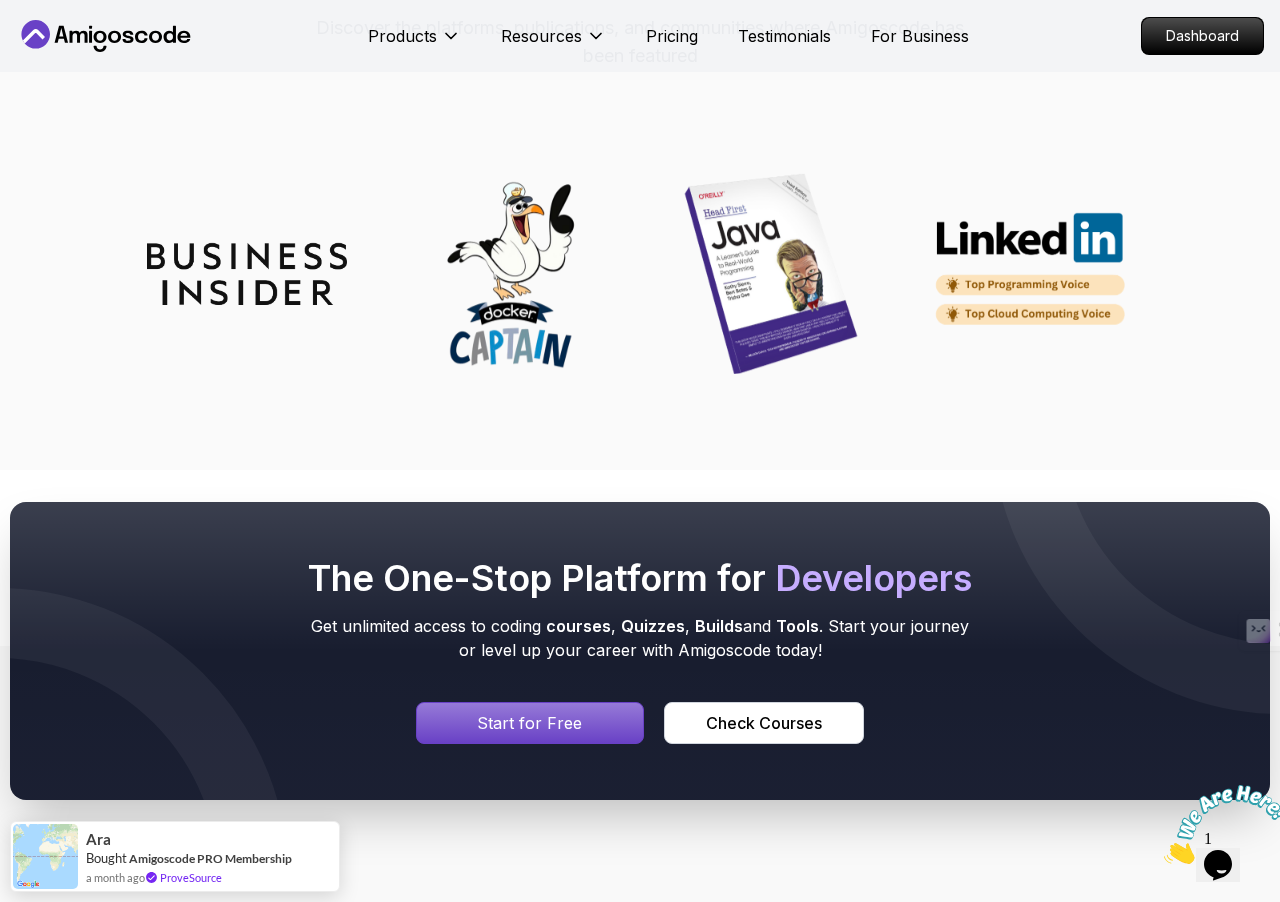 click on "Start for Free" at bounding box center [529, 723] 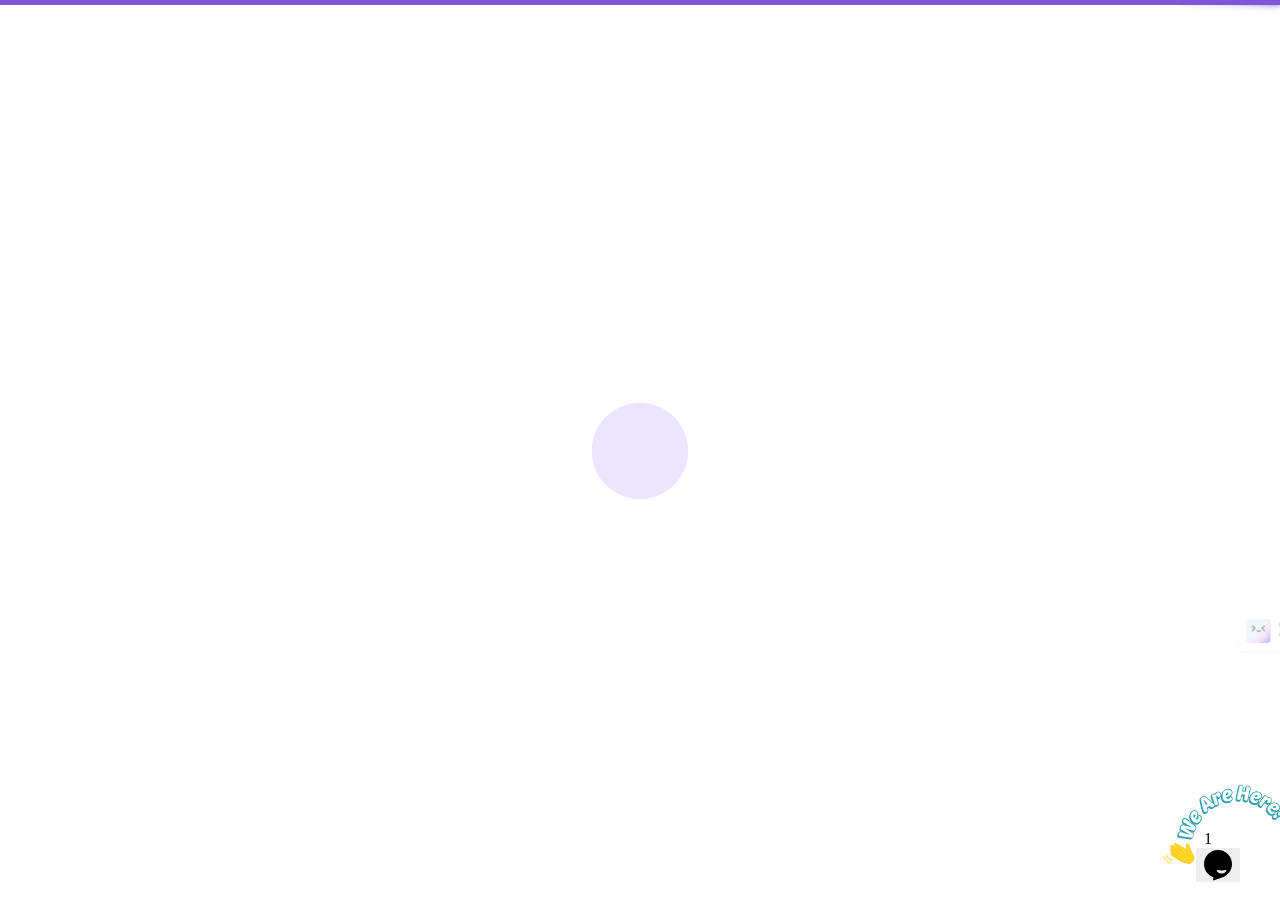 scroll, scrollTop: 0, scrollLeft: 0, axis: both 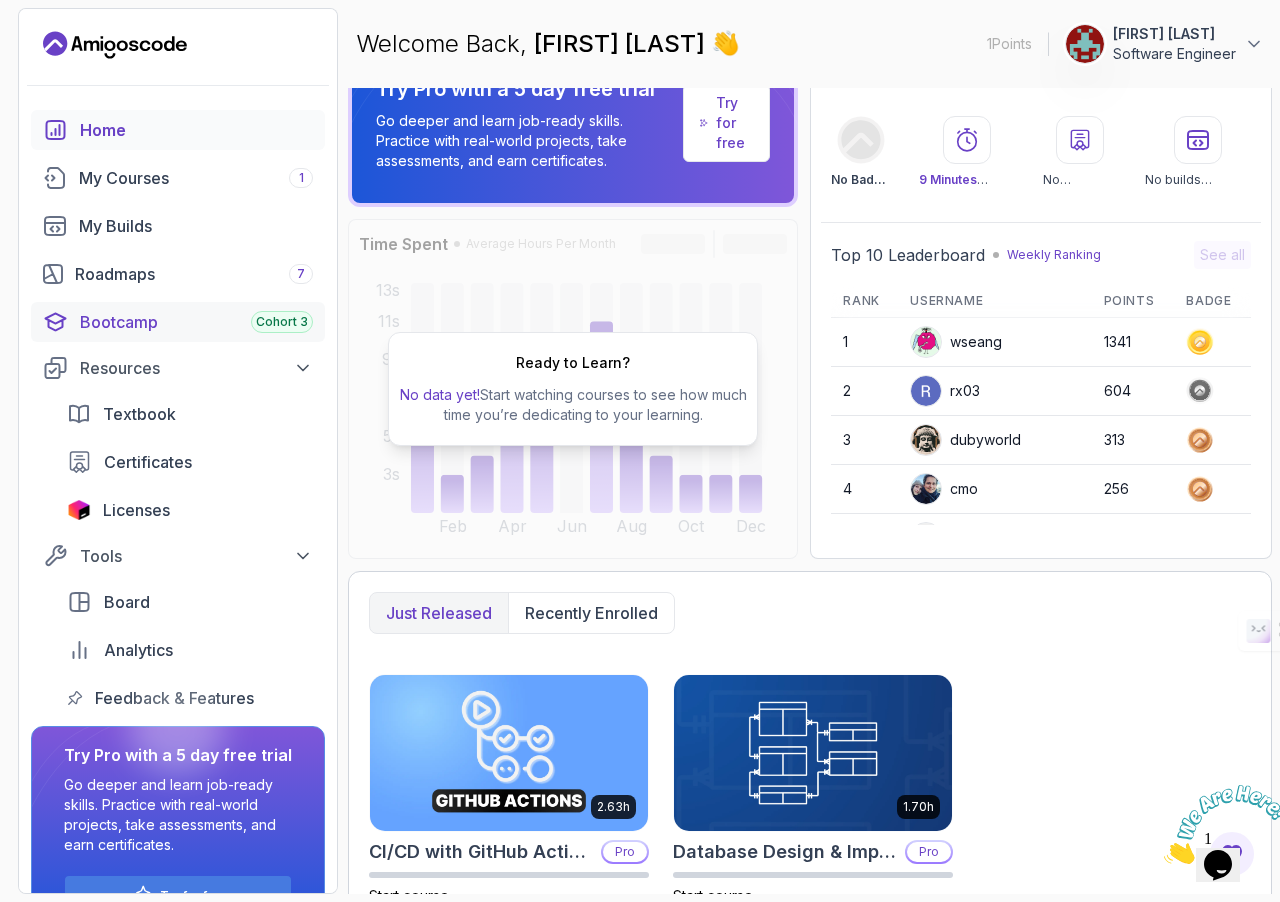 click on "Cohort 3" at bounding box center (282, 322) 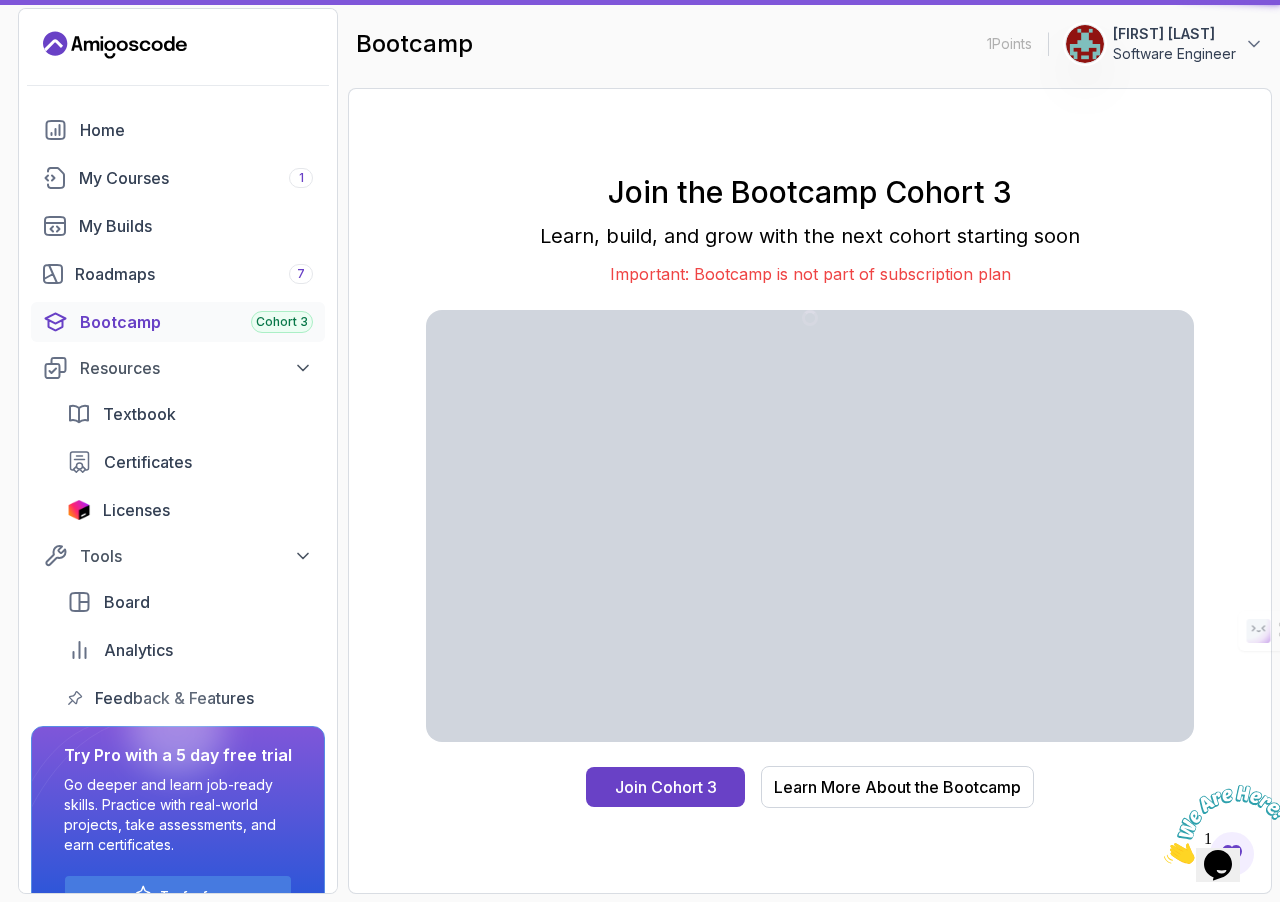 scroll, scrollTop: 0, scrollLeft: 0, axis: both 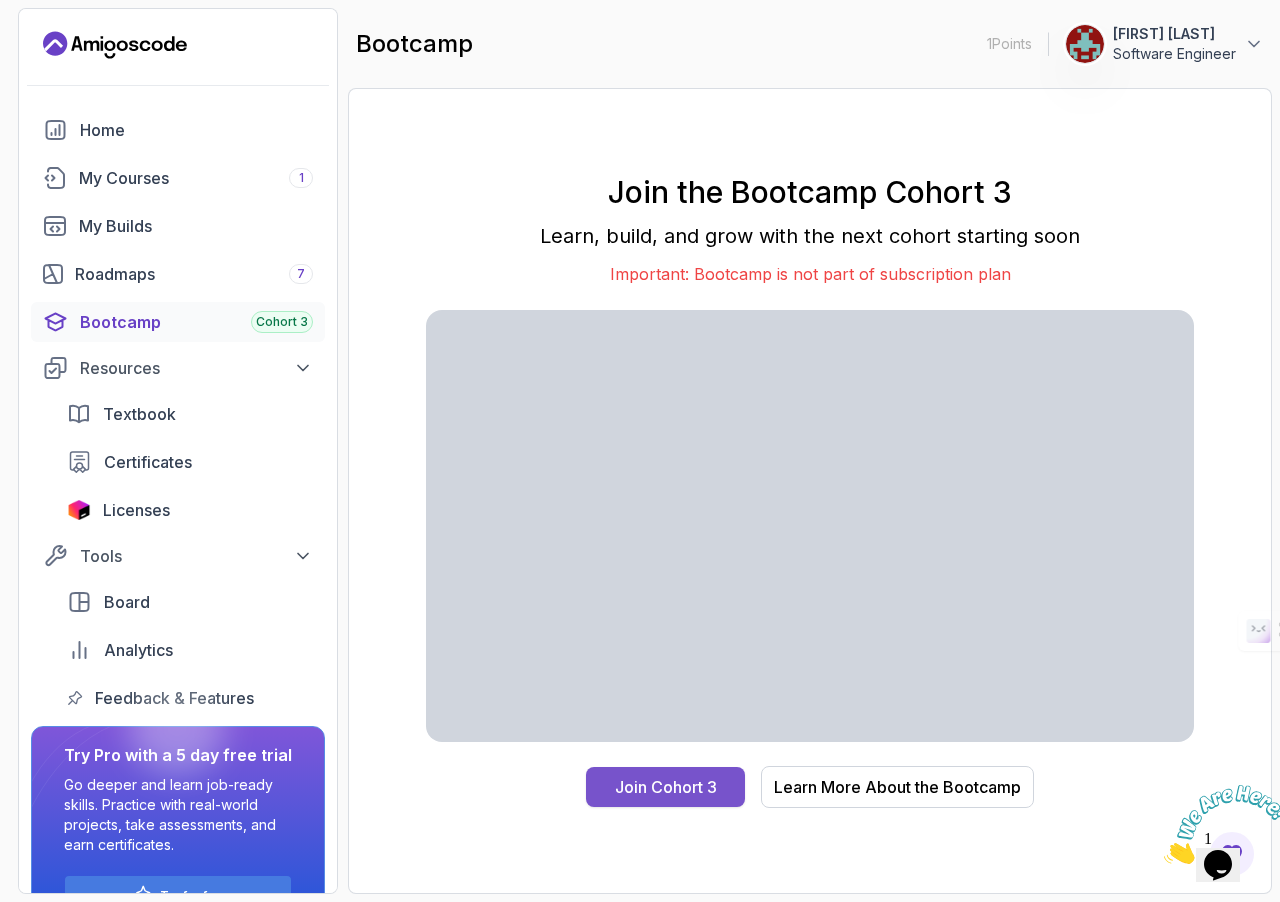 click on "Join Cohort 3" at bounding box center (666, 787) 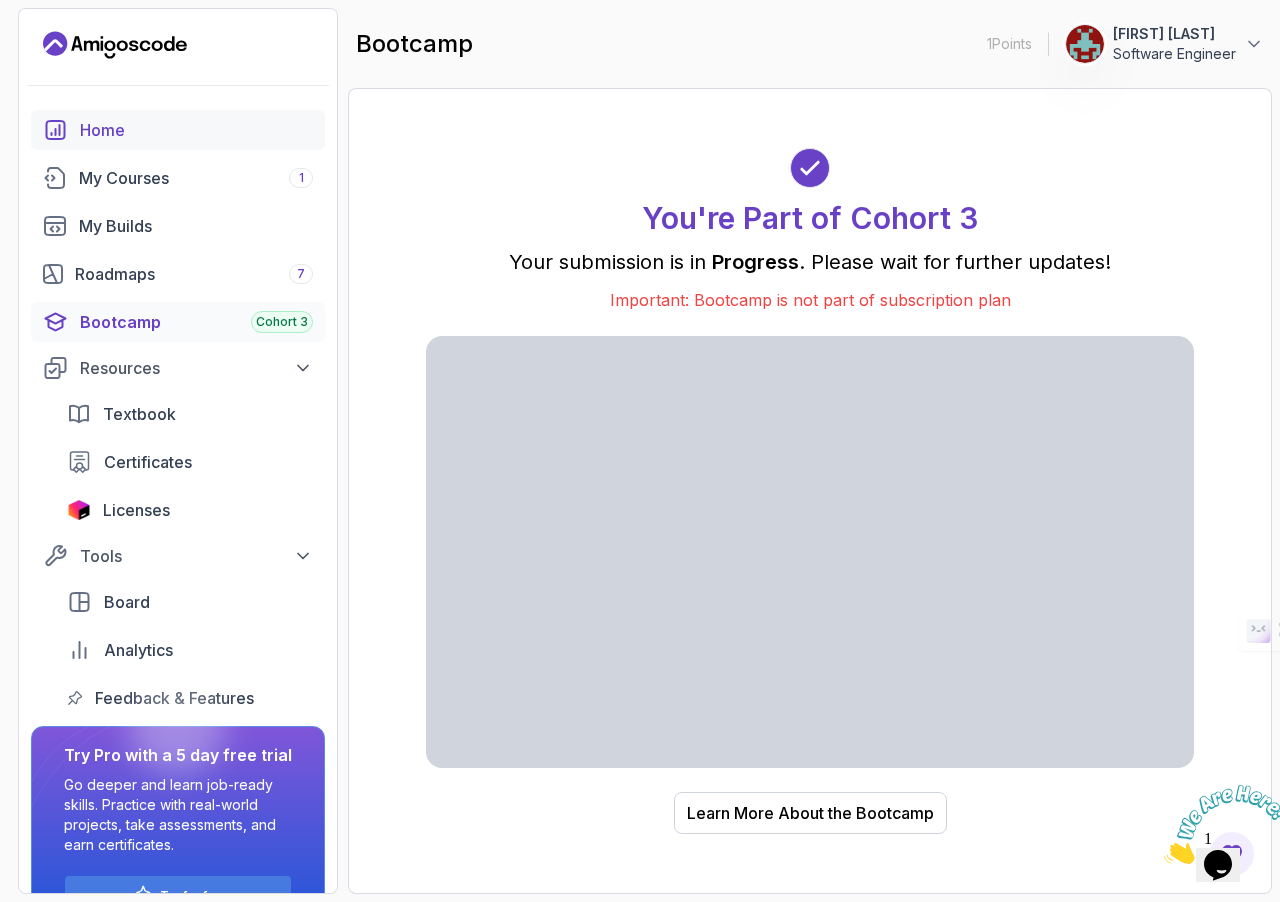 click on "Home" at bounding box center [196, 130] 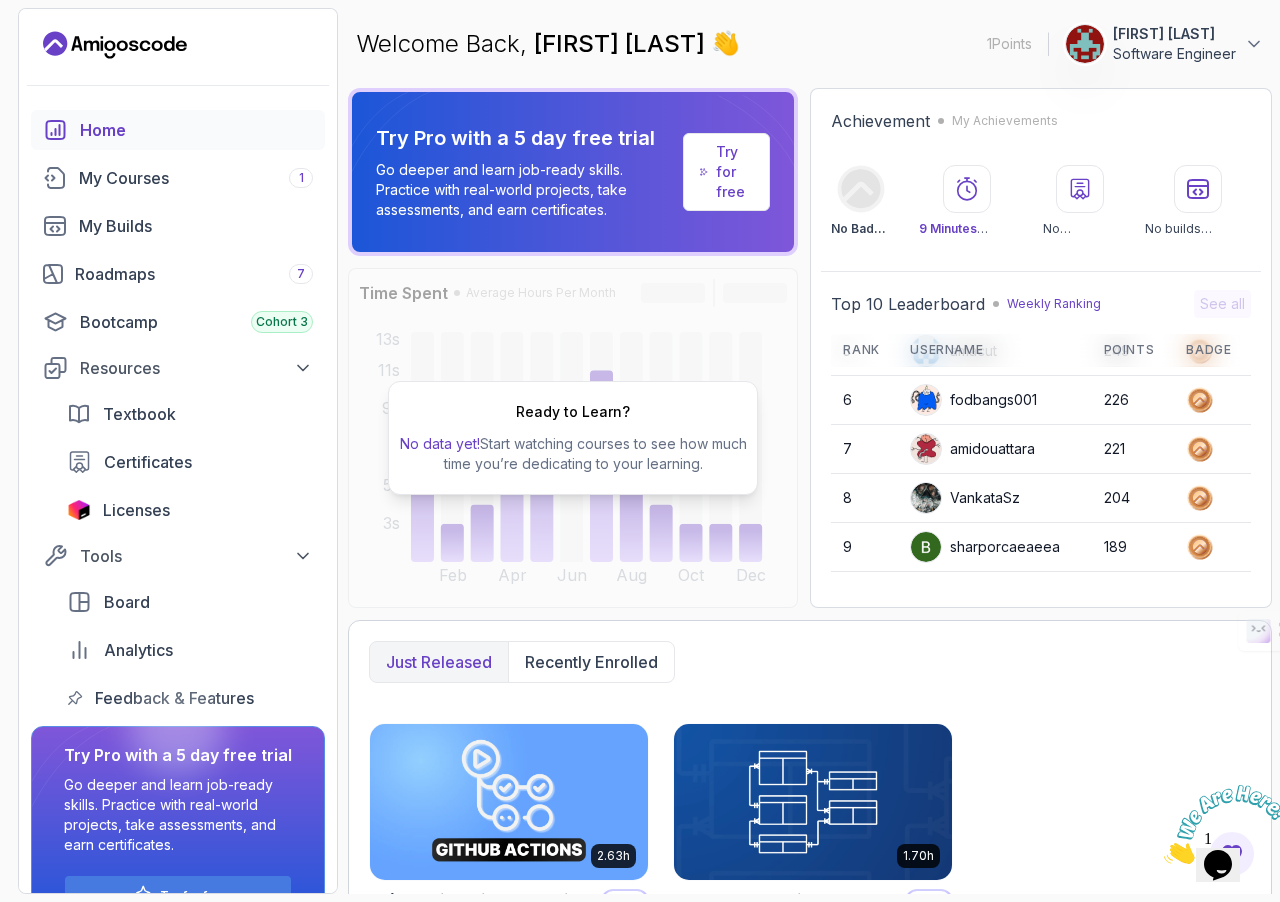scroll, scrollTop: 237, scrollLeft: 0, axis: vertical 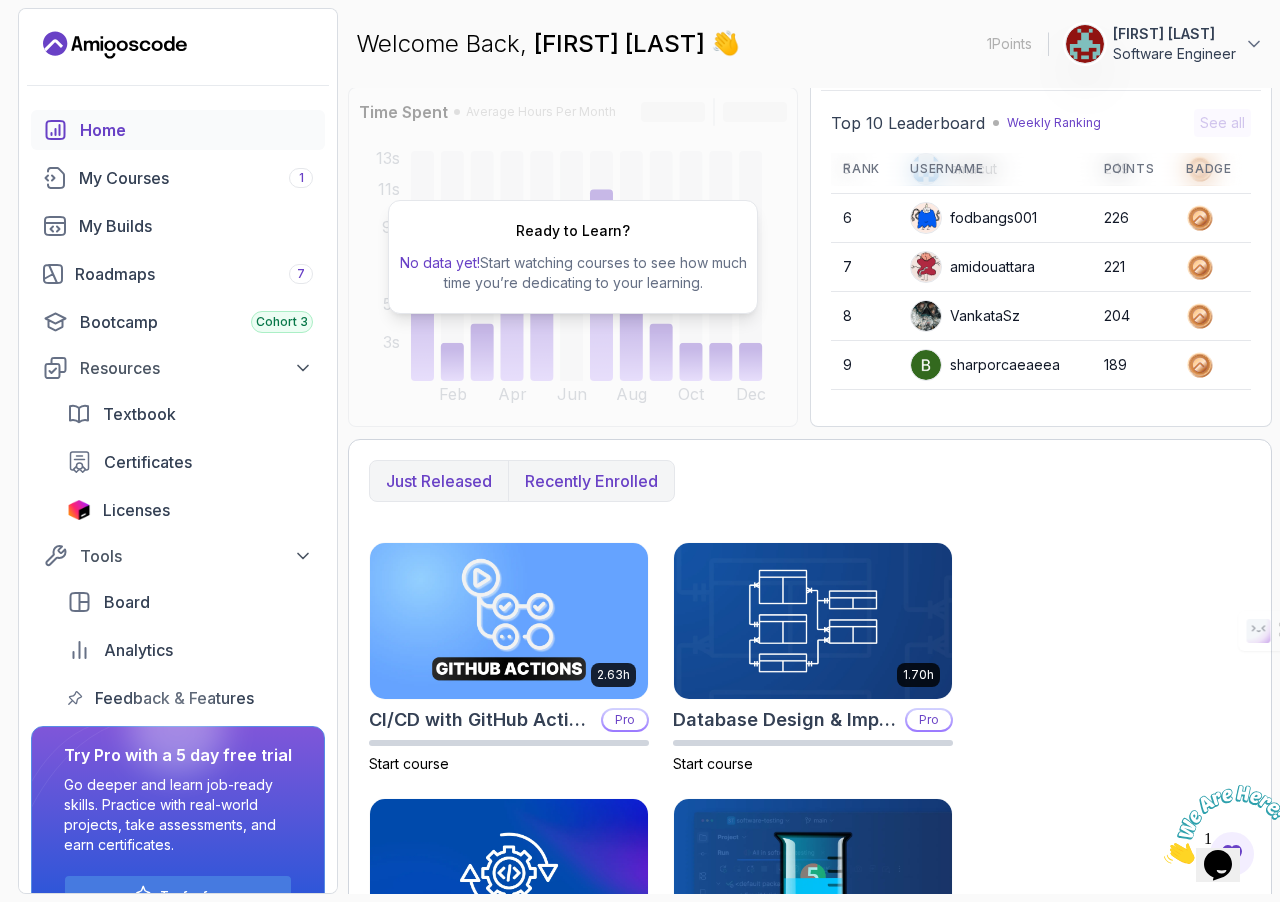 click on "Recently enrolled" at bounding box center [591, 481] 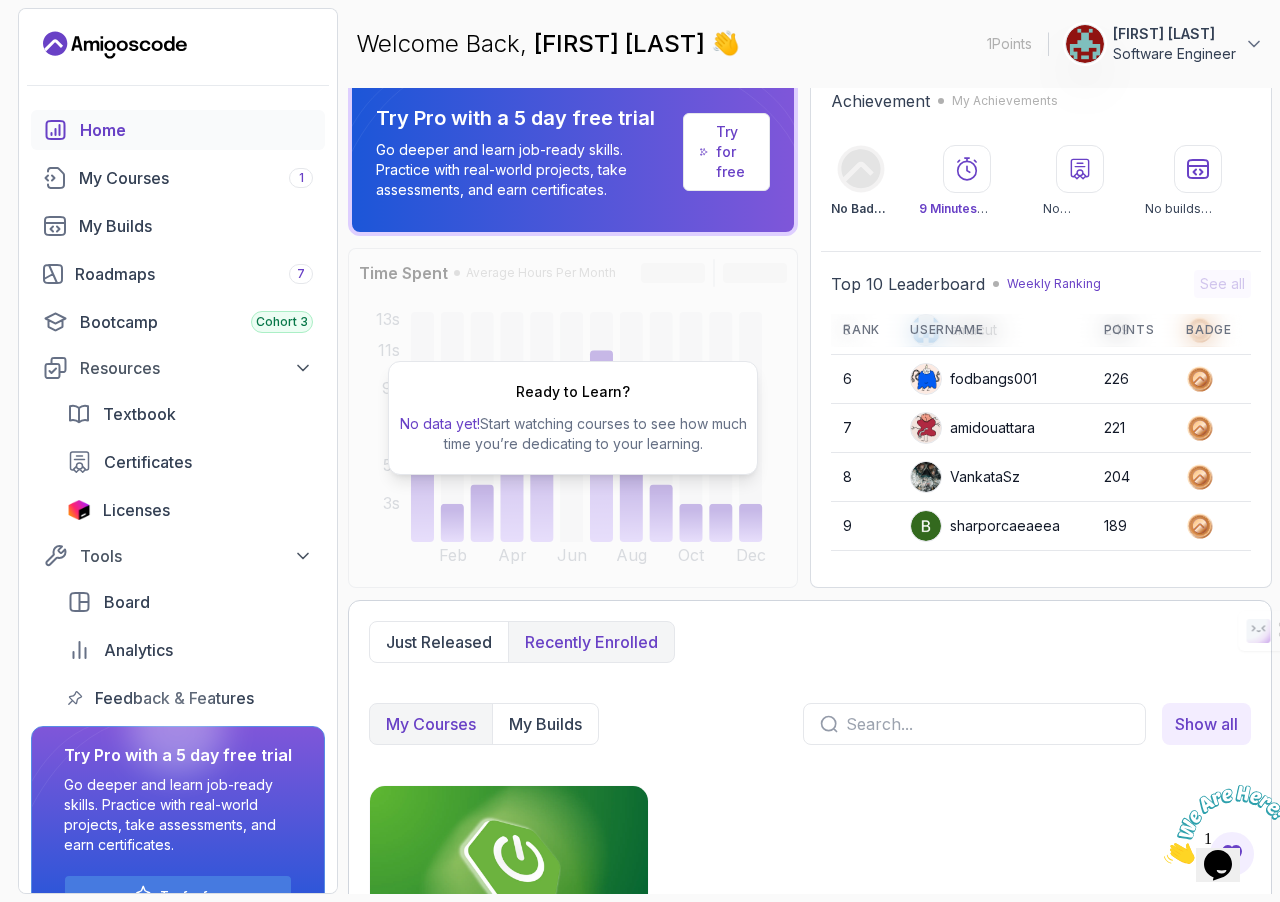 scroll, scrollTop: 0, scrollLeft: 0, axis: both 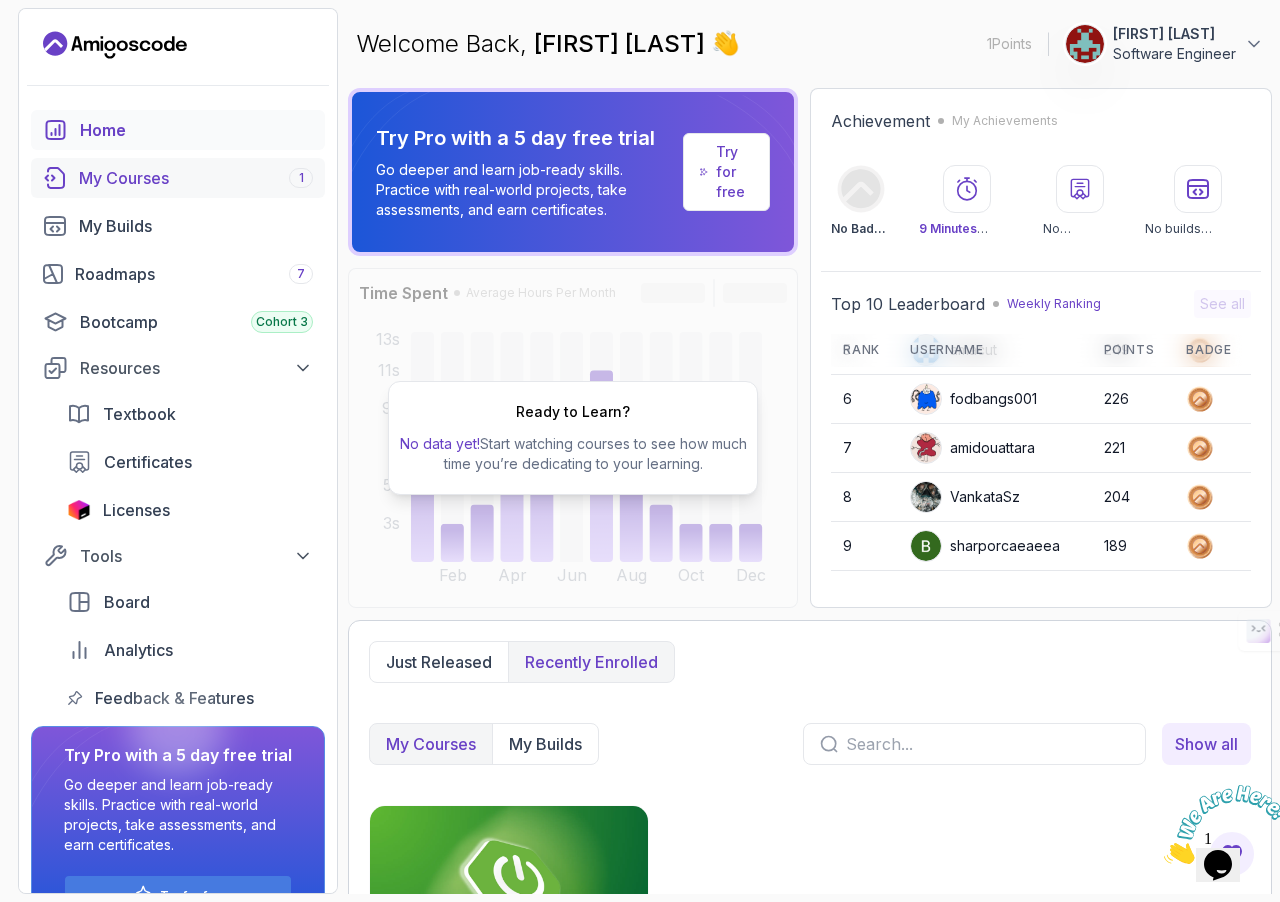 click on "My Courses 1" at bounding box center (196, 178) 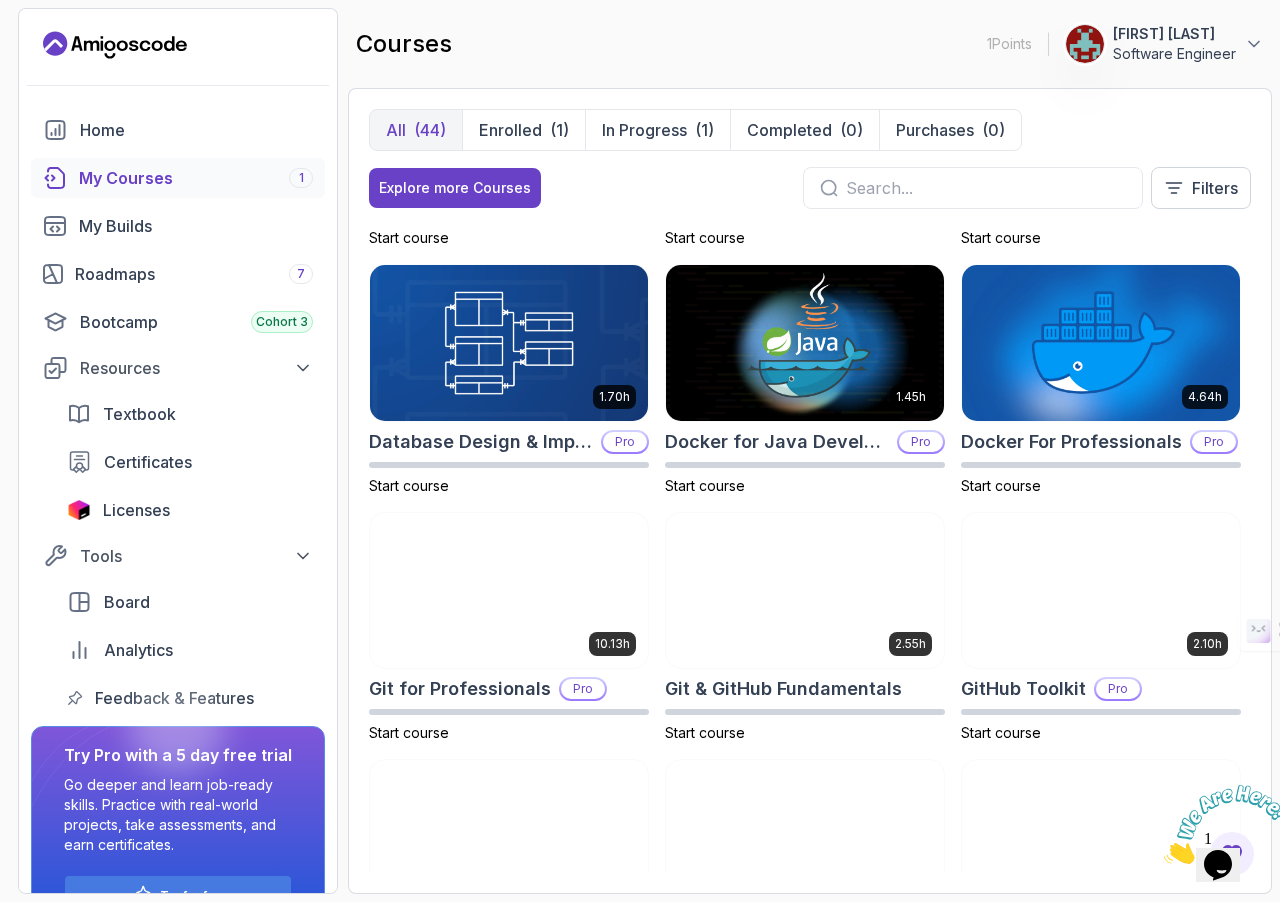 scroll, scrollTop: 0, scrollLeft: 0, axis: both 